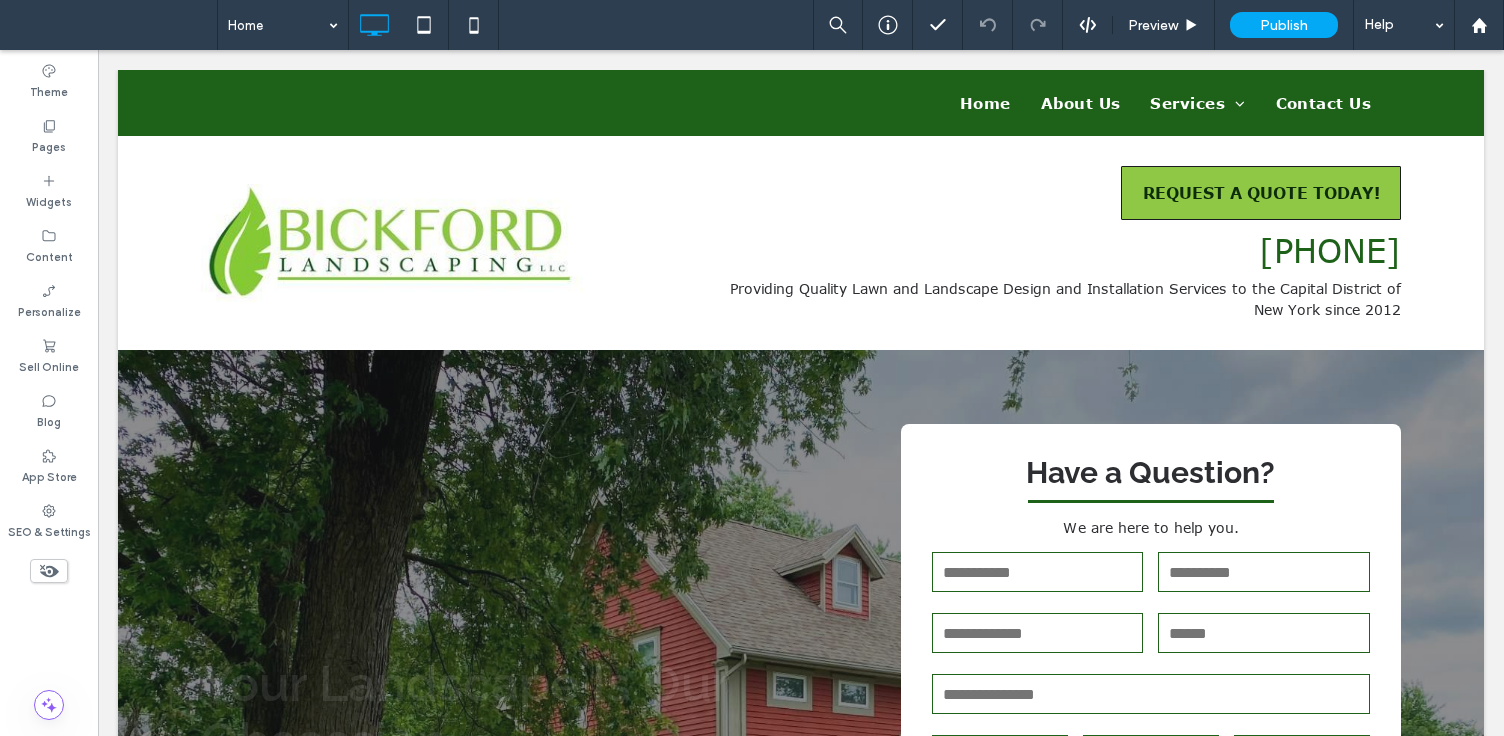 scroll, scrollTop: 0, scrollLeft: 0, axis: both 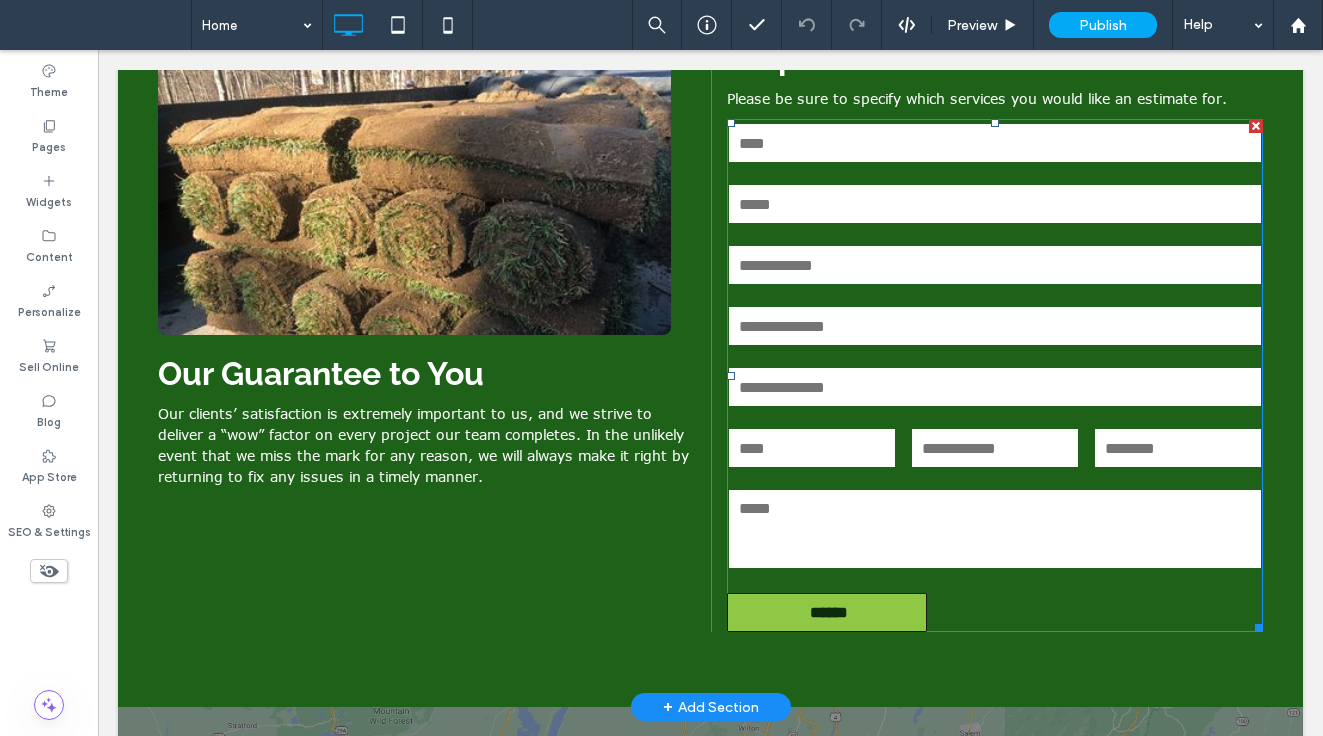 click at bounding box center [995, 326] 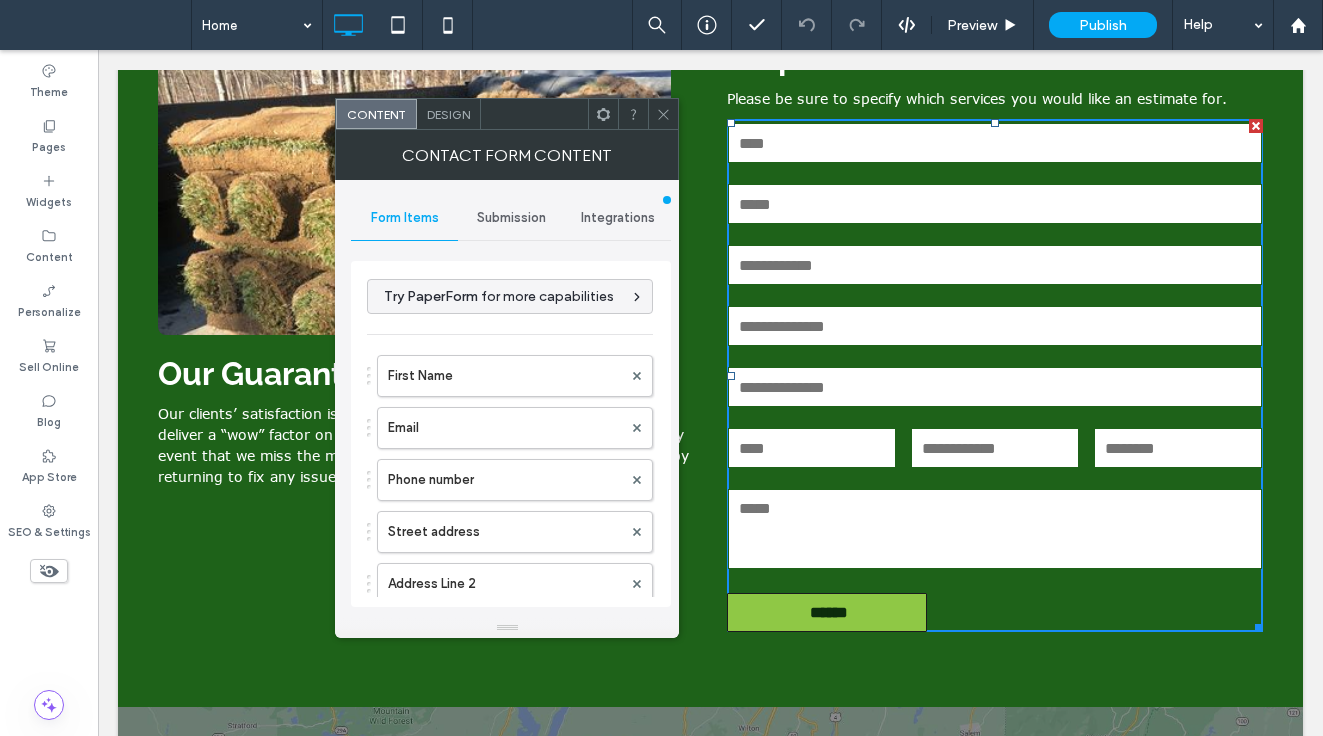 click on "Submission" at bounding box center (511, 218) 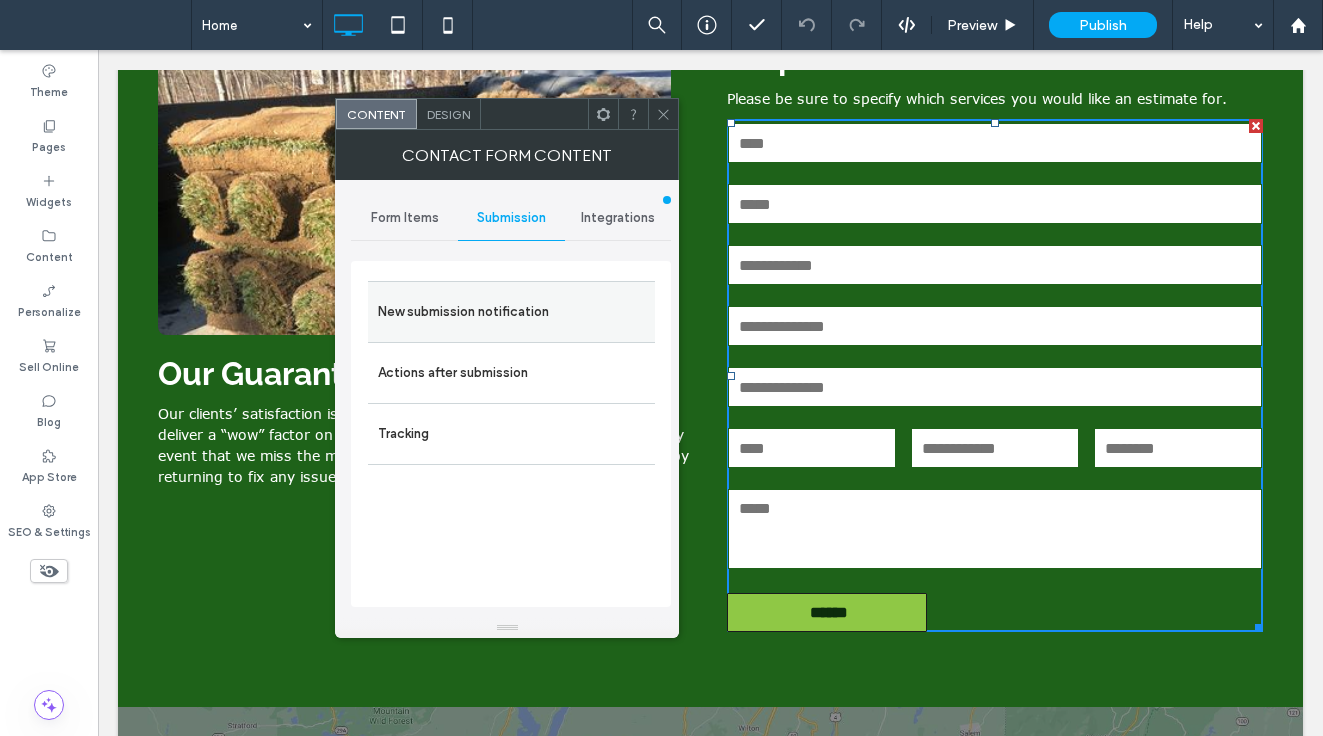click on "New submission notification" at bounding box center [511, 312] 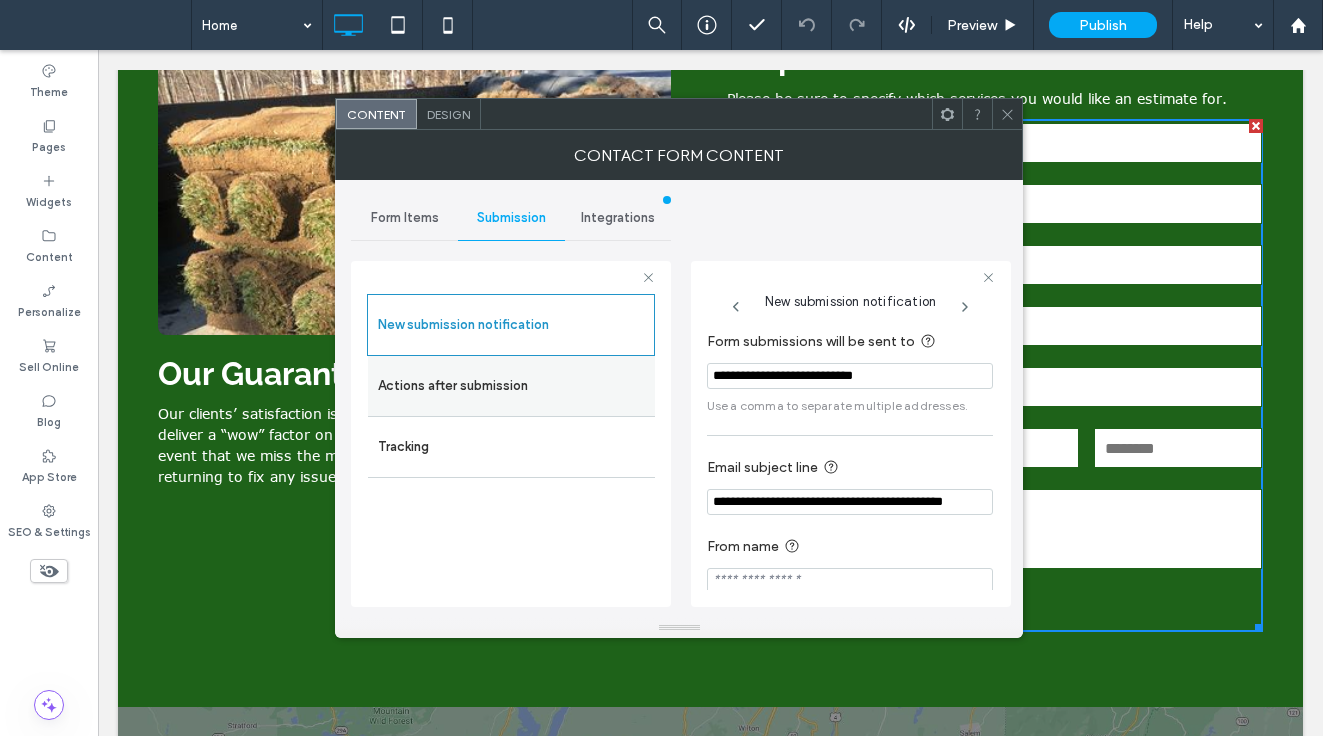 click on "Actions after submission" at bounding box center [511, 386] 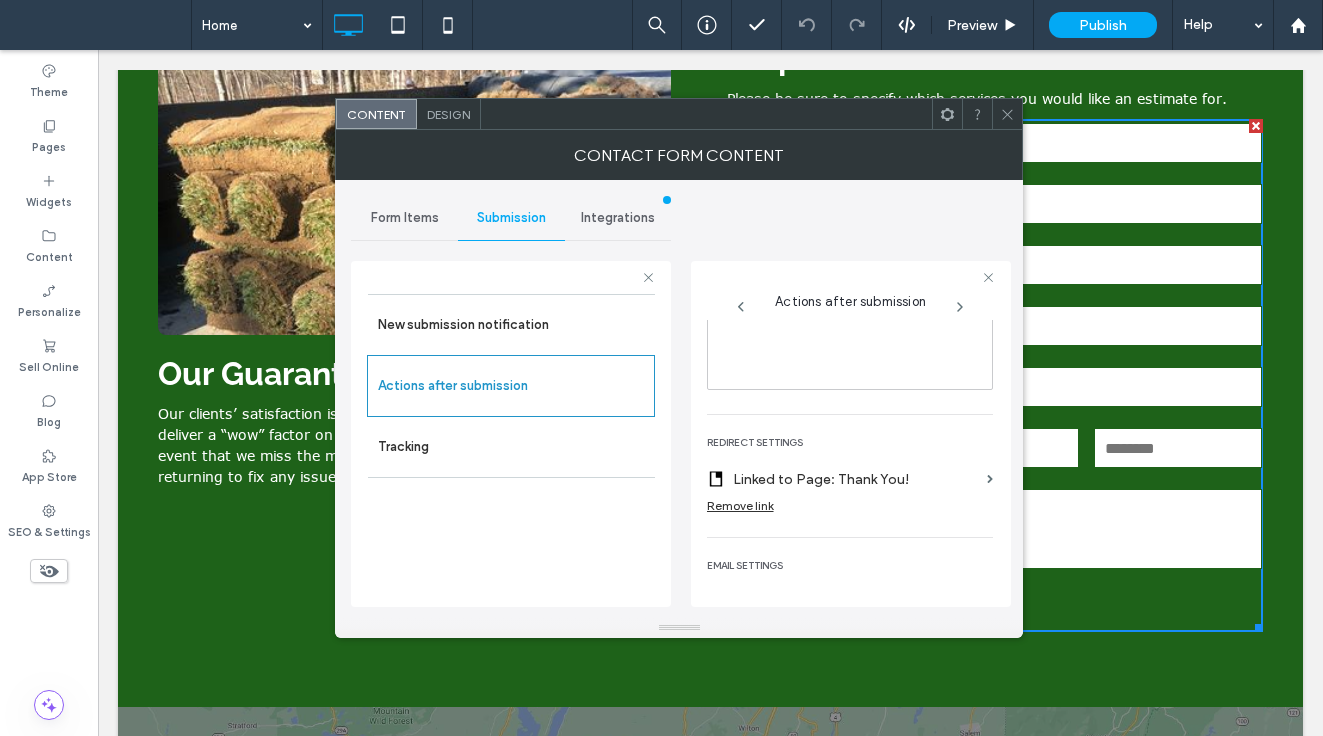 scroll, scrollTop: 371, scrollLeft: 0, axis: vertical 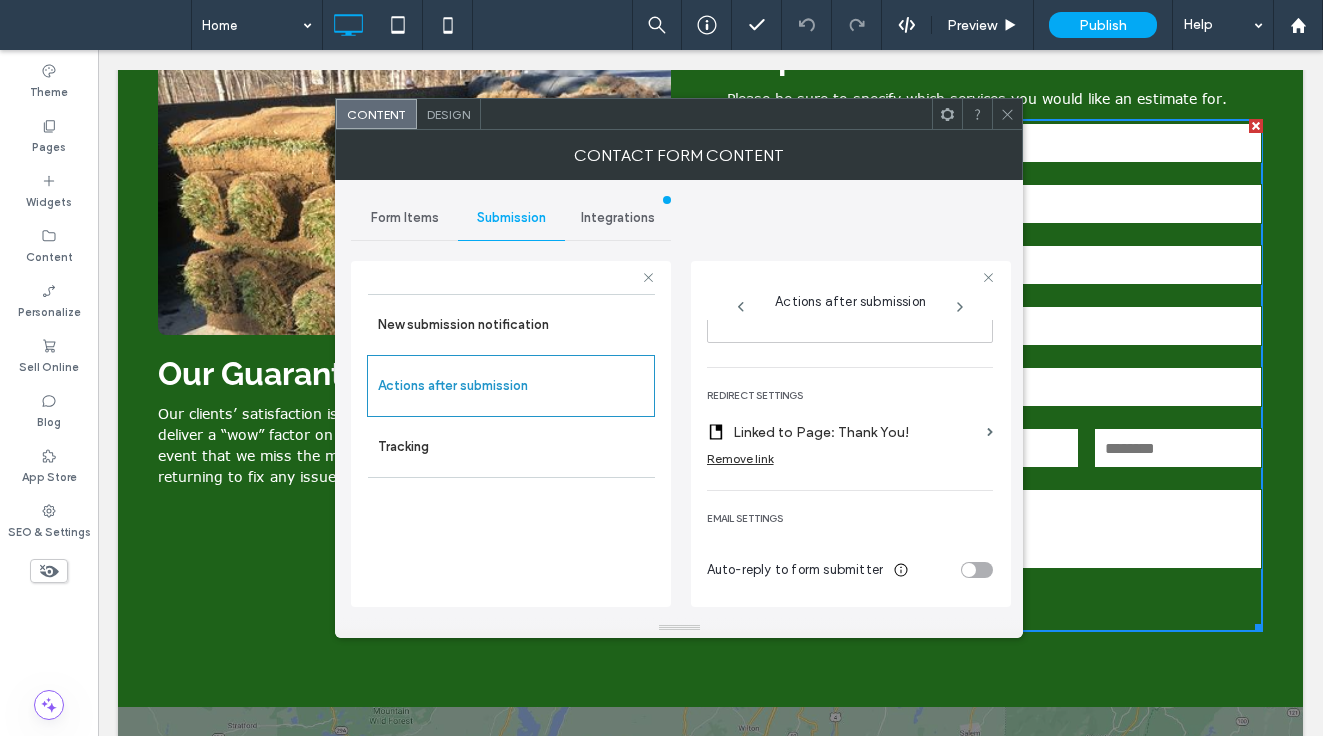 click 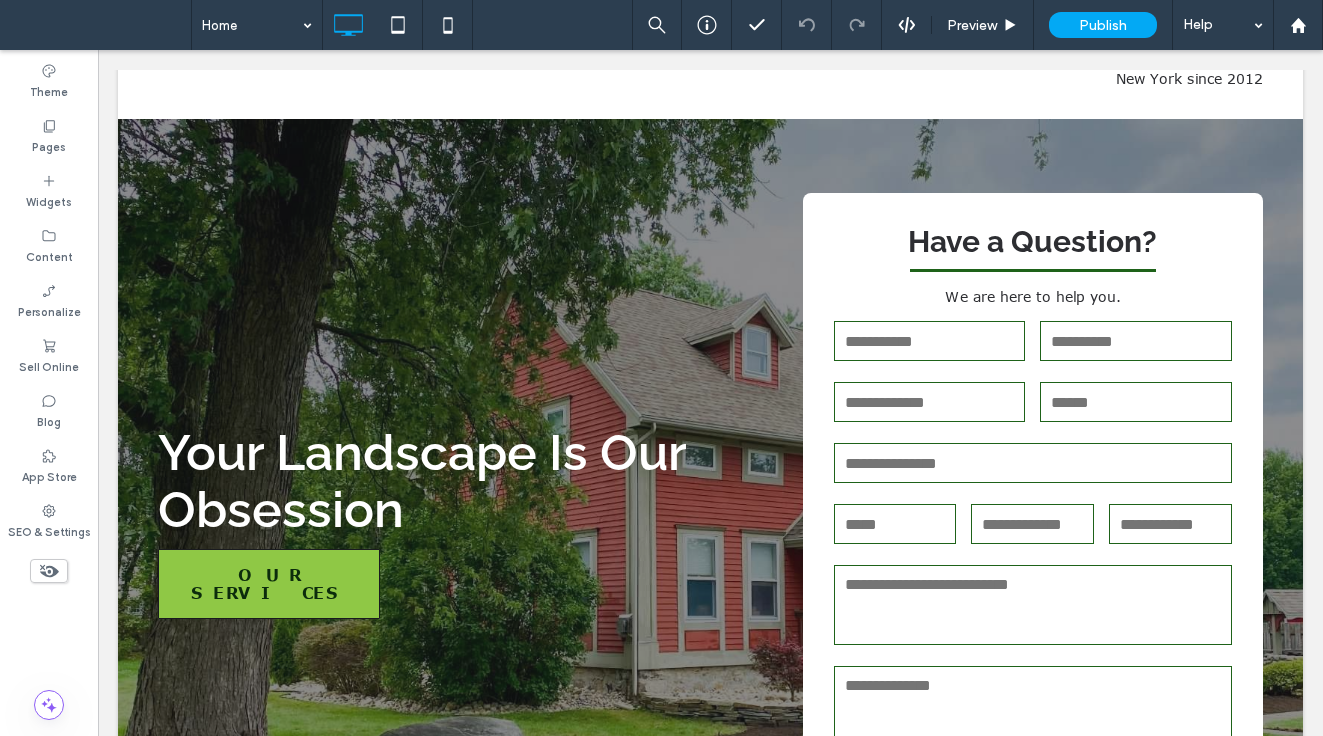 scroll, scrollTop: 227, scrollLeft: 0, axis: vertical 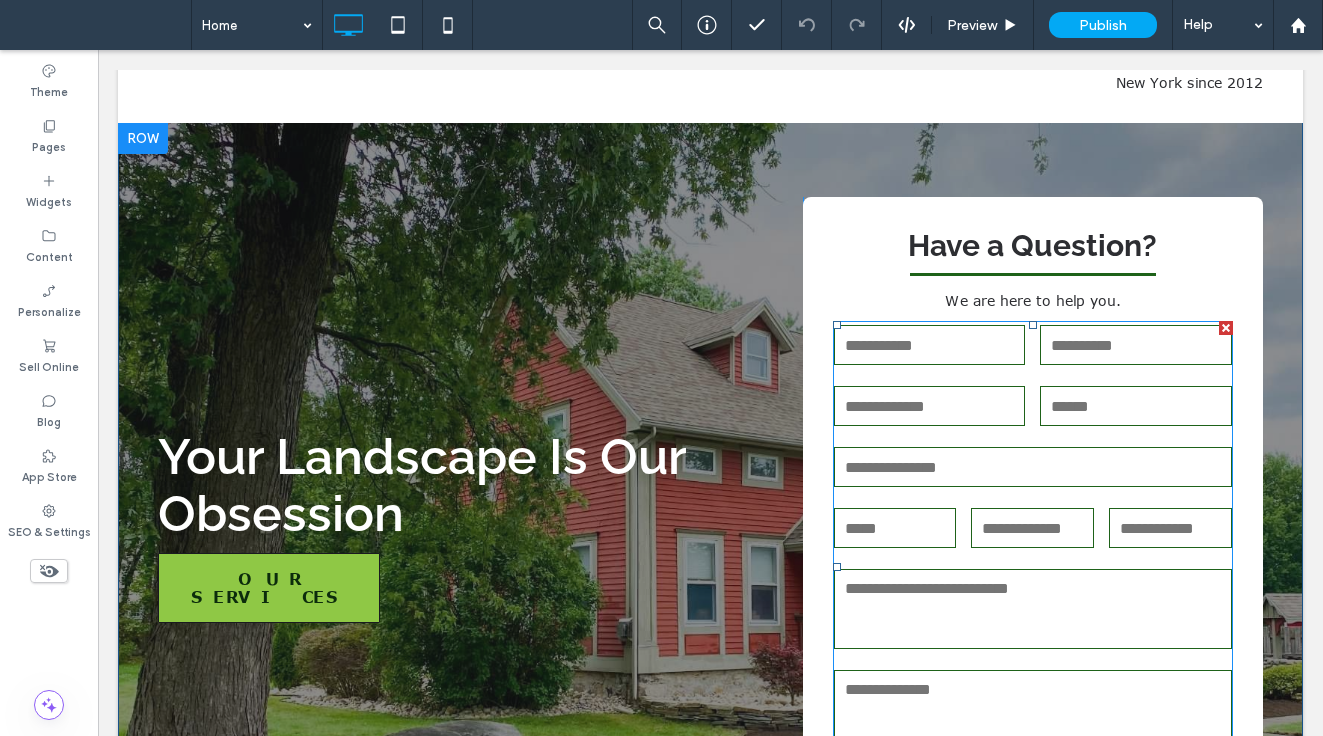 click at bounding box center (1033, 467) 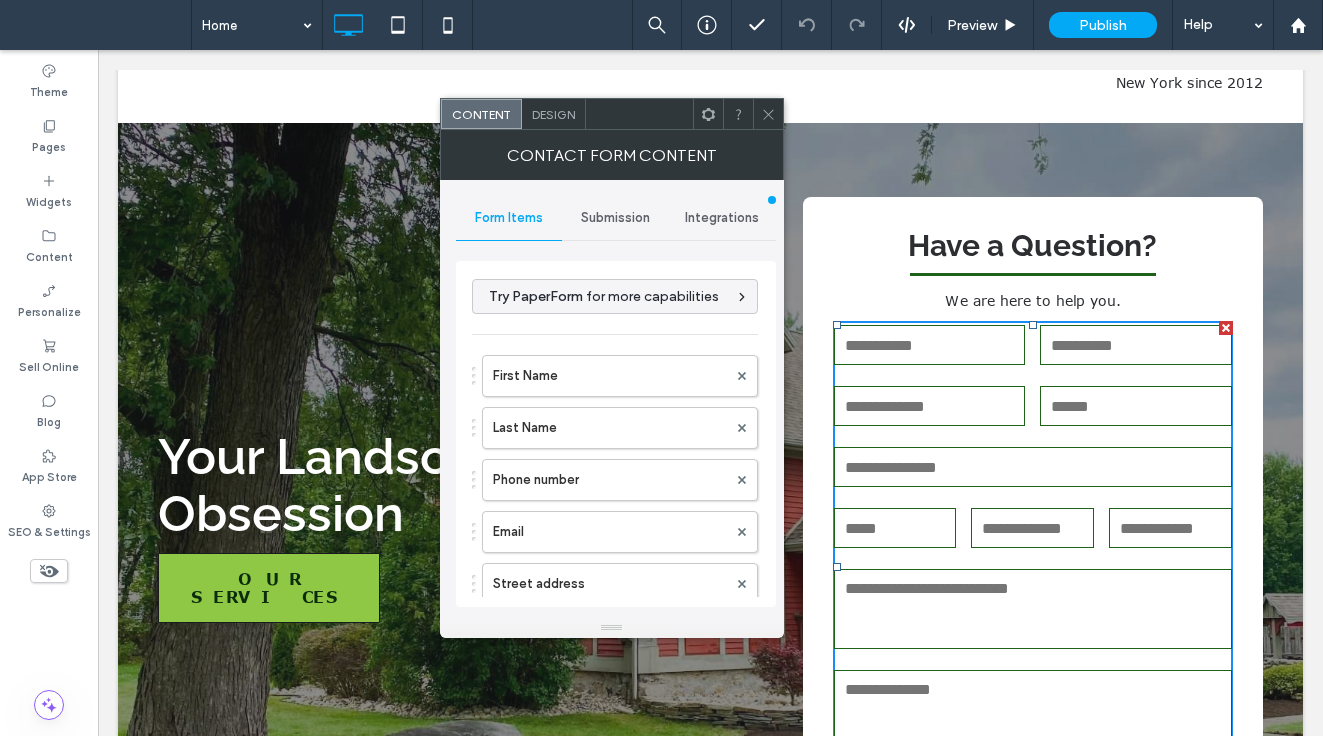 click on "Submission" at bounding box center (615, 218) 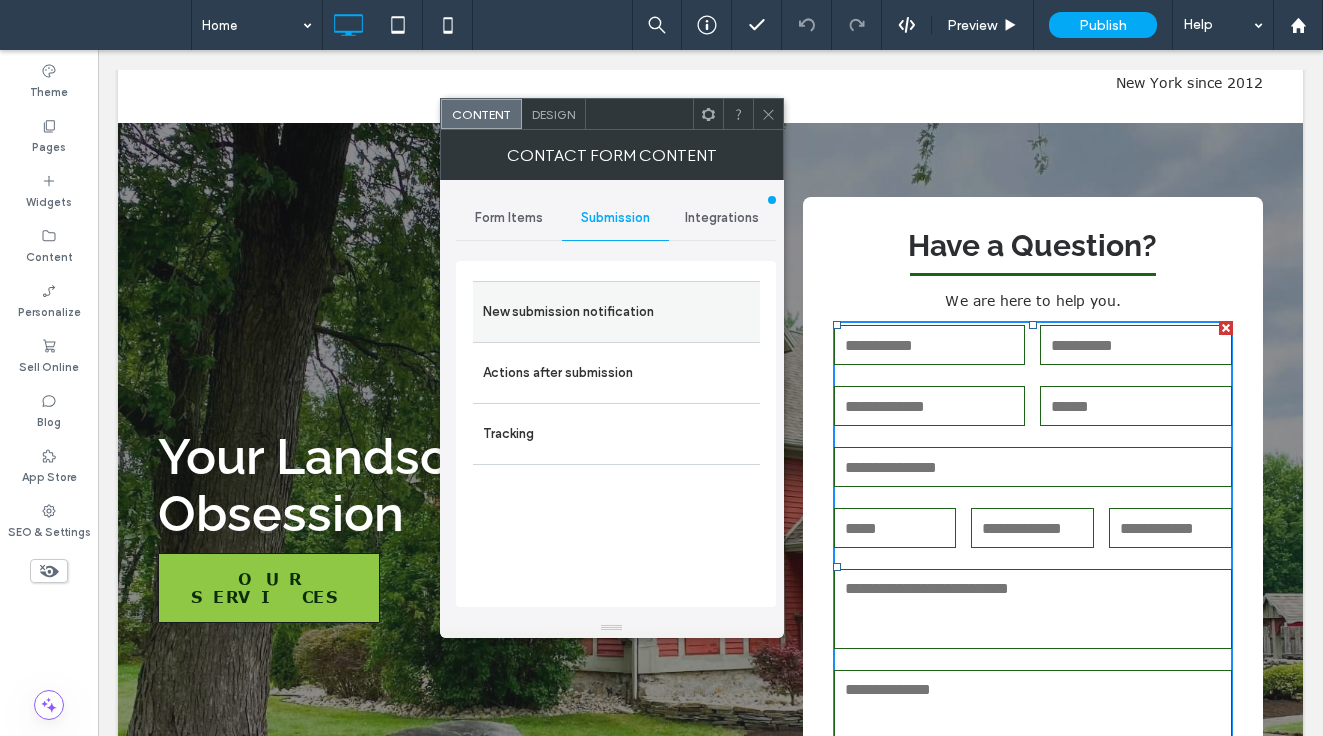 click on "New submission notification" at bounding box center [616, 312] 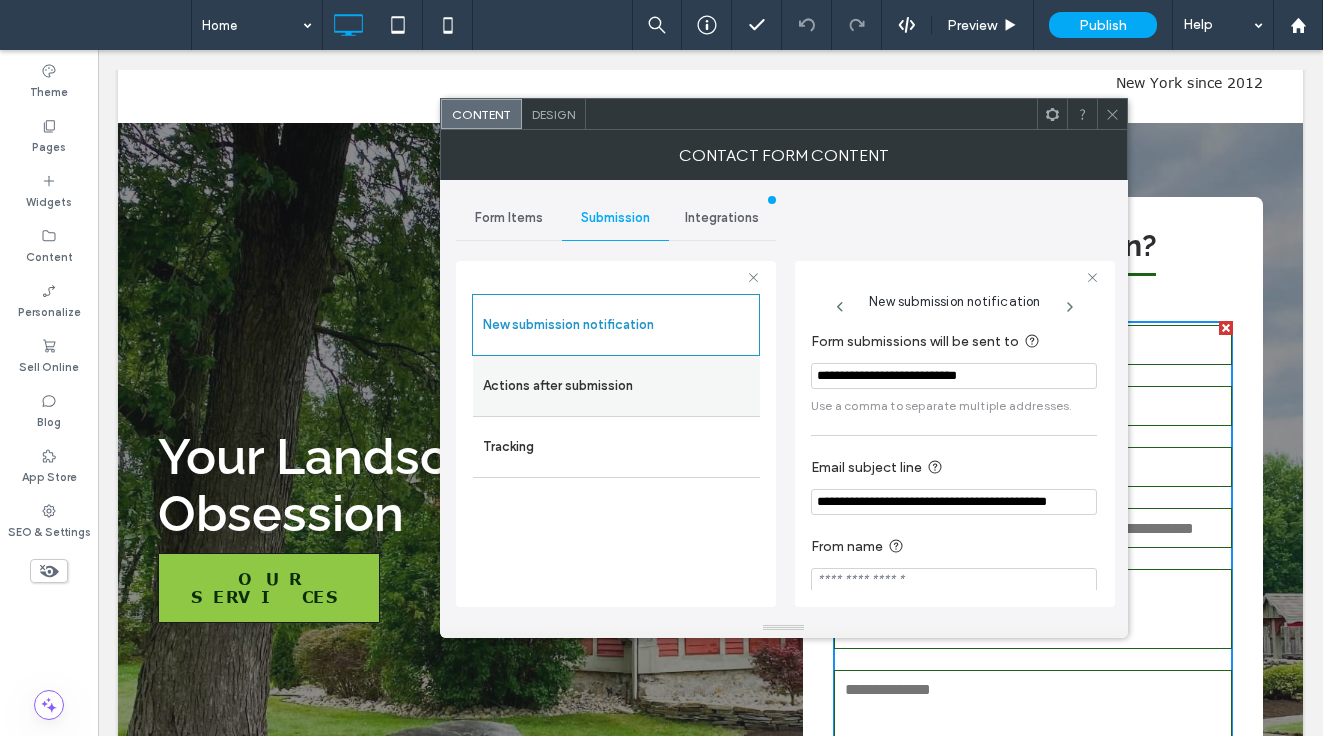 click on "Actions after submission" at bounding box center [616, 386] 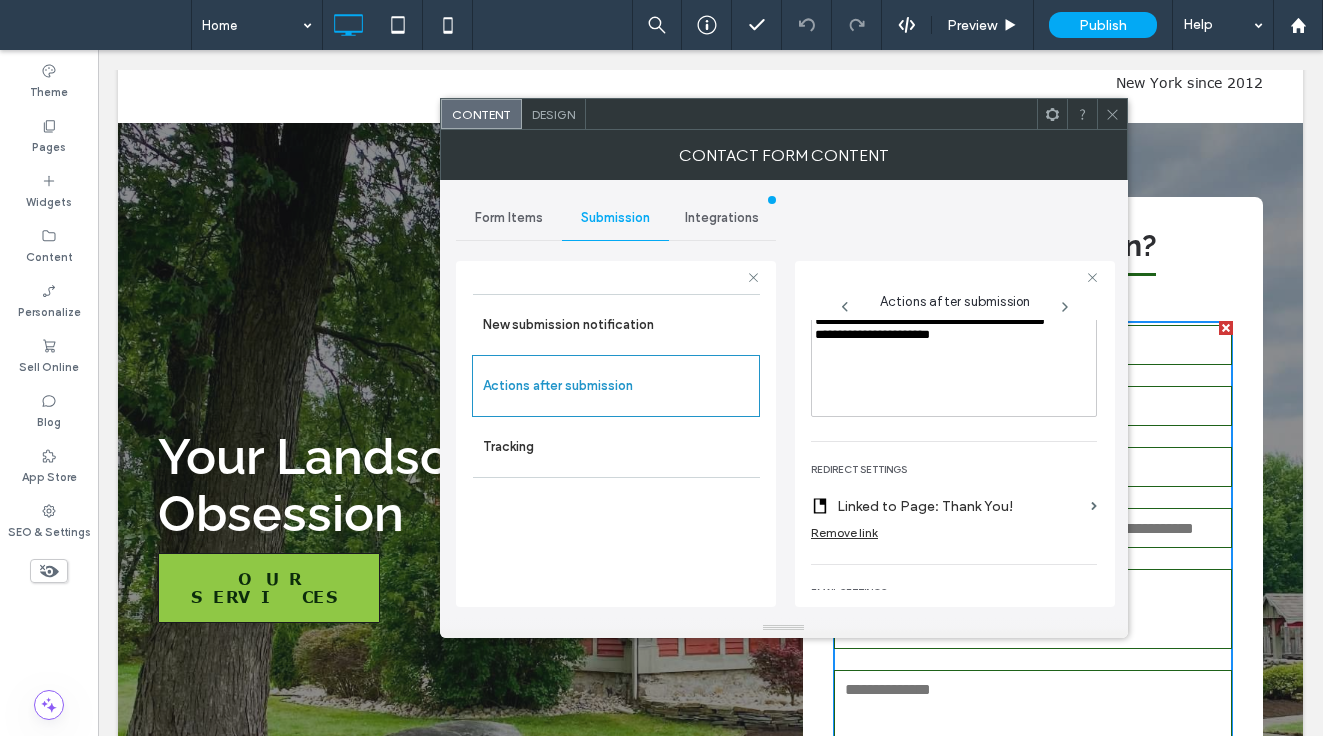 scroll, scrollTop: 371, scrollLeft: 0, axis: vertical 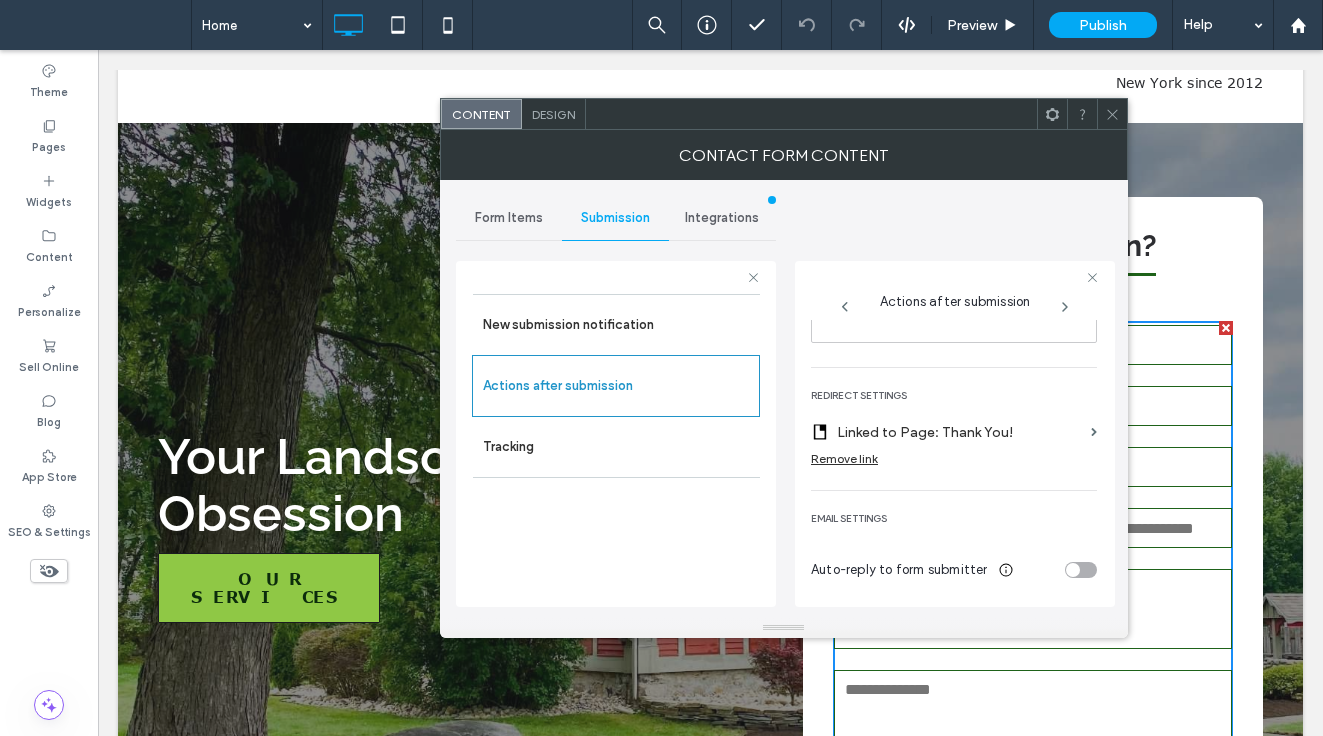 click 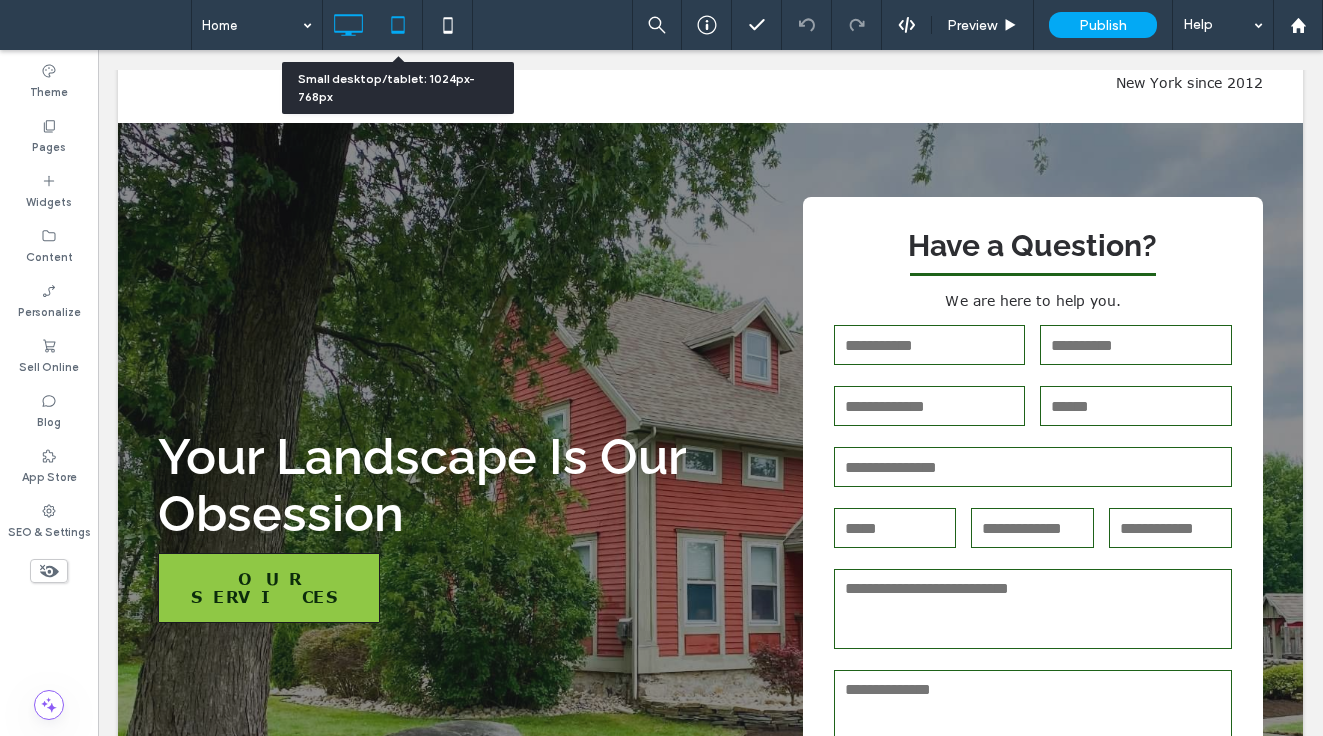 click 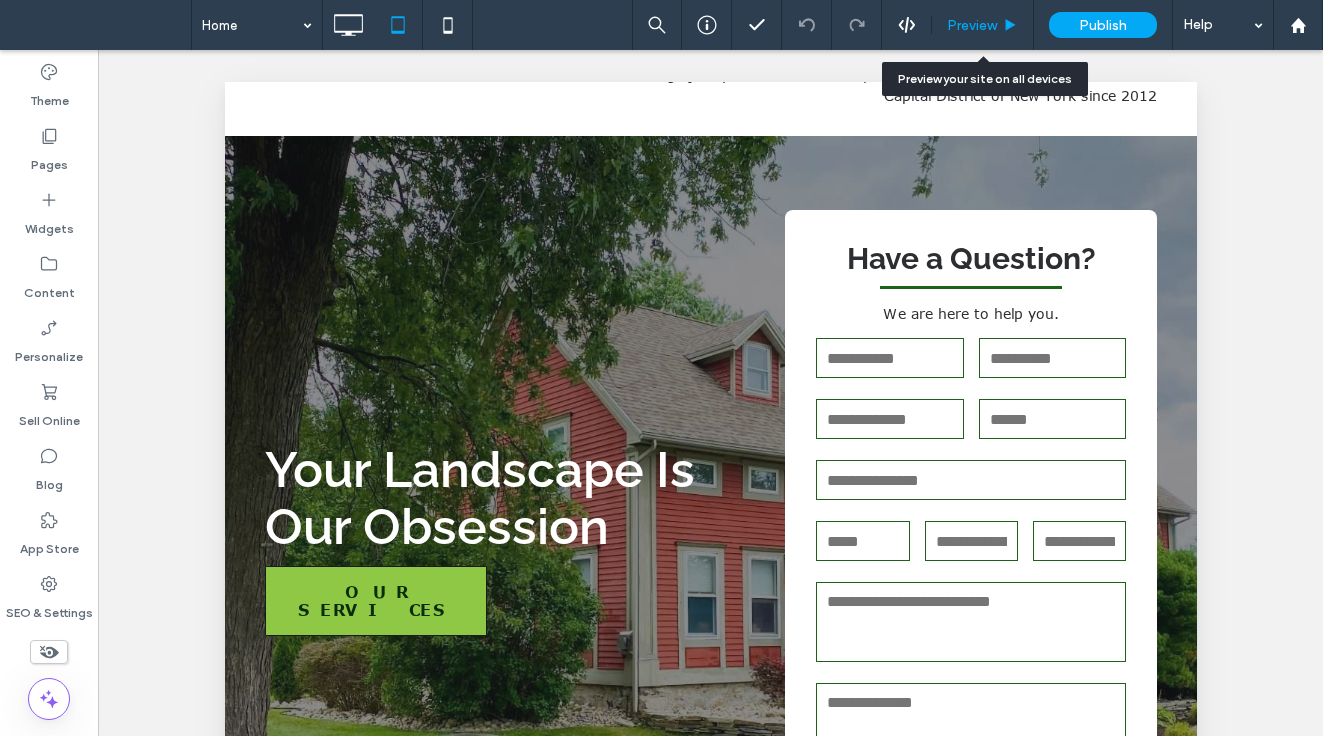 click on "Preview" at bounding box center [972, 25] 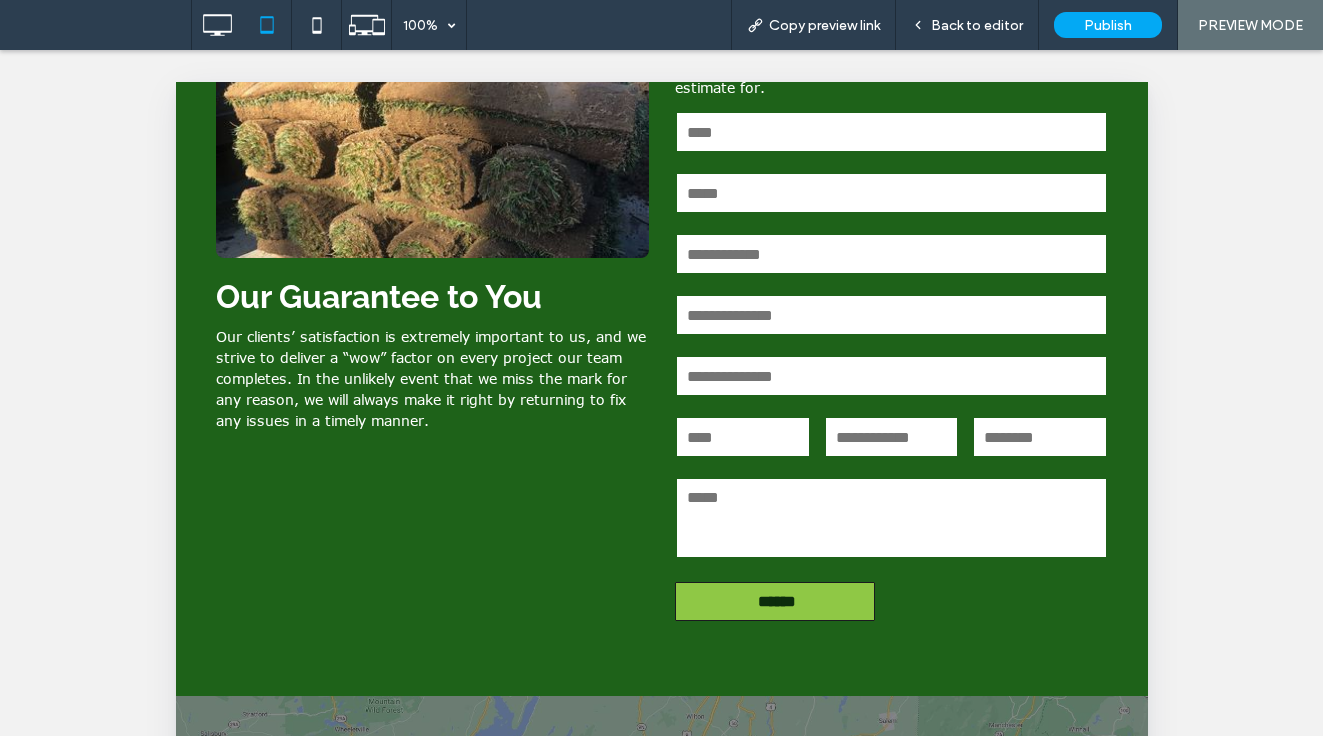 scroll, scrollTop: 3404, scrollLeft: 0, axis: vertical 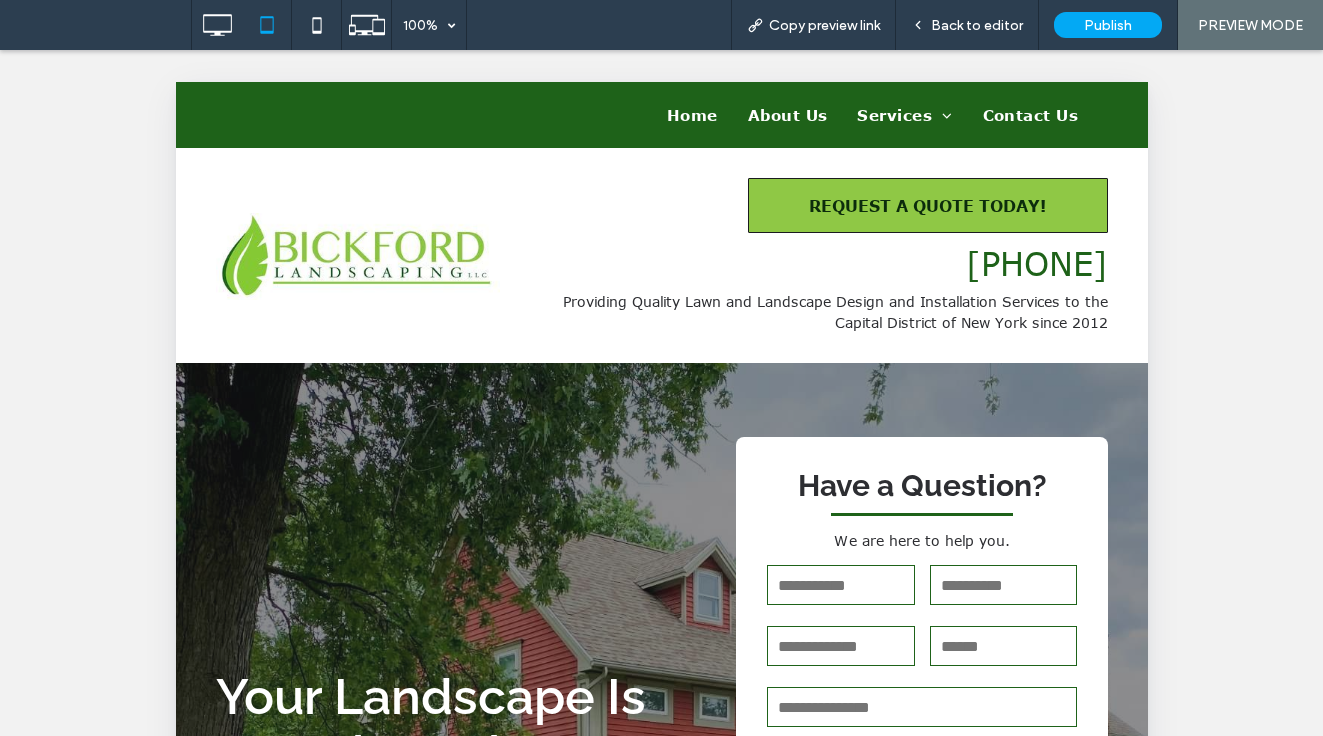 click on "About Us" at bounding box center (787, 115) 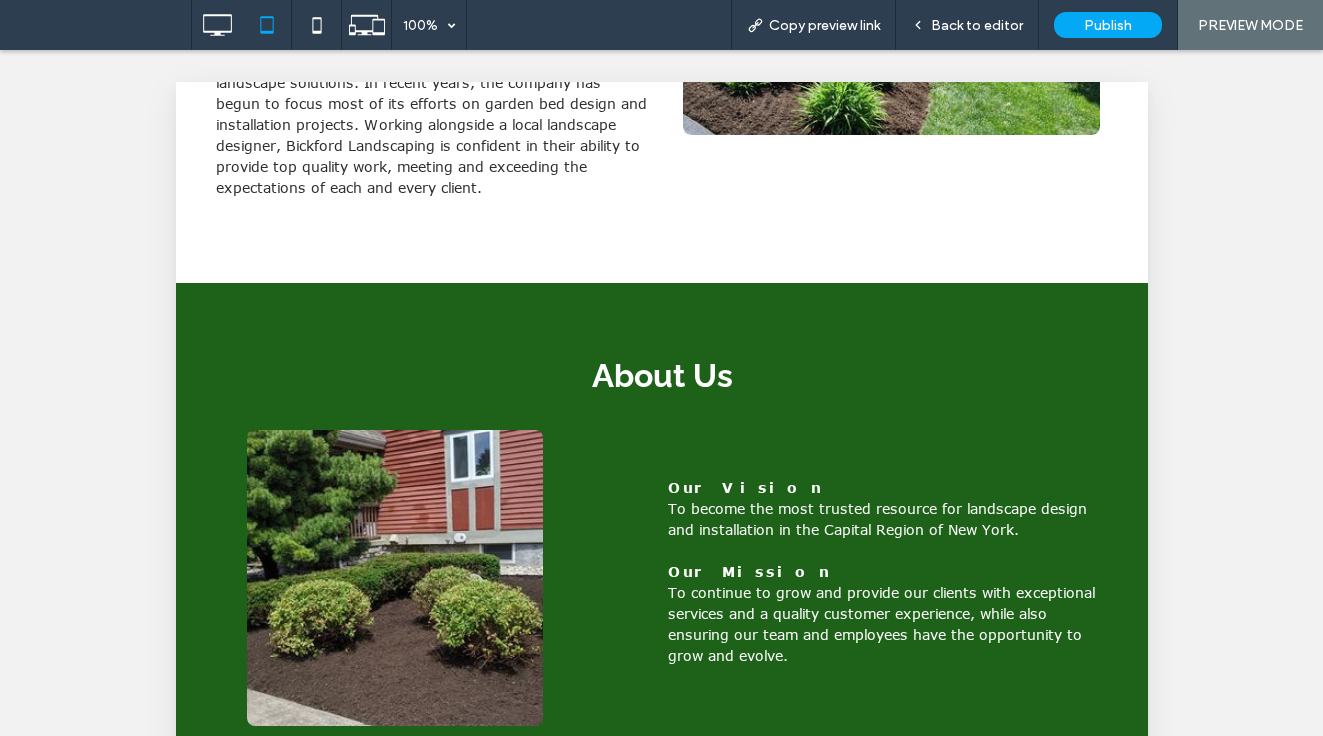 scroll, scrollTop: 1777, scrollLeft: 0, axis: vertical 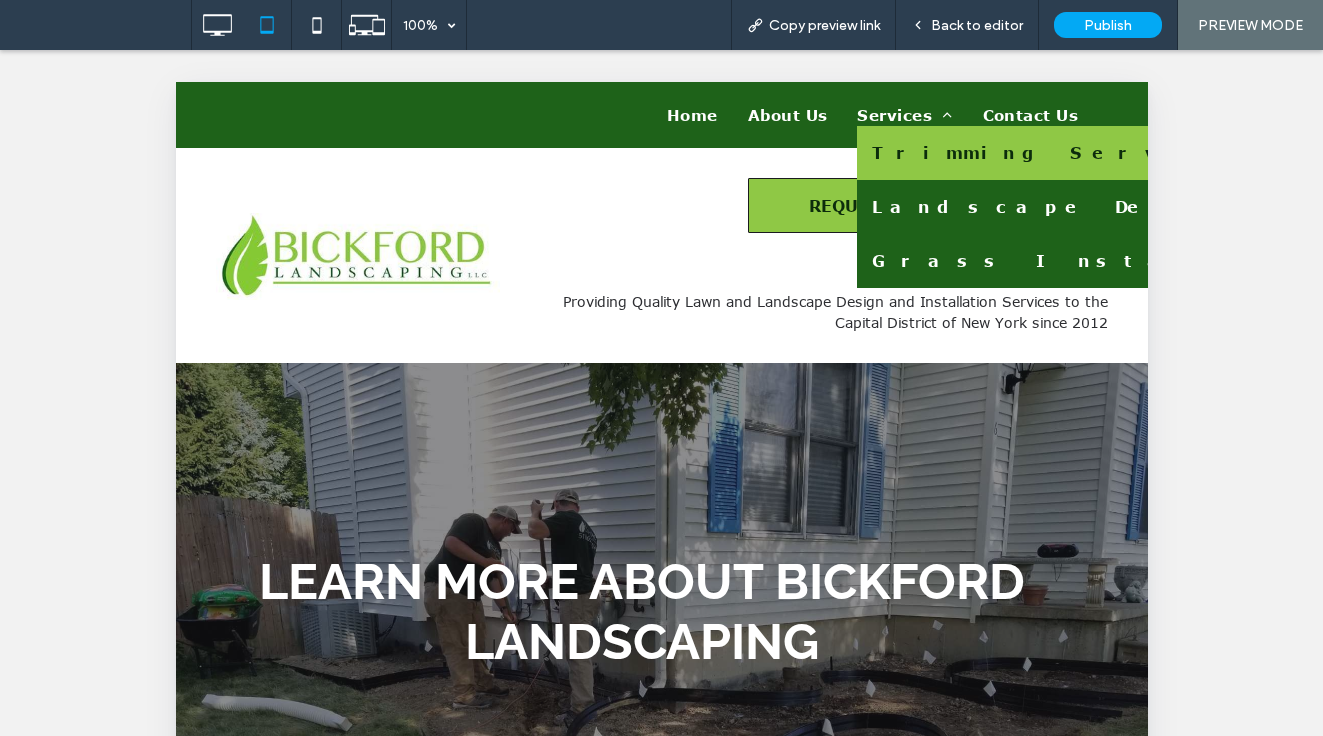 click on "Trimming Service" at bounding box center (1054, 153) 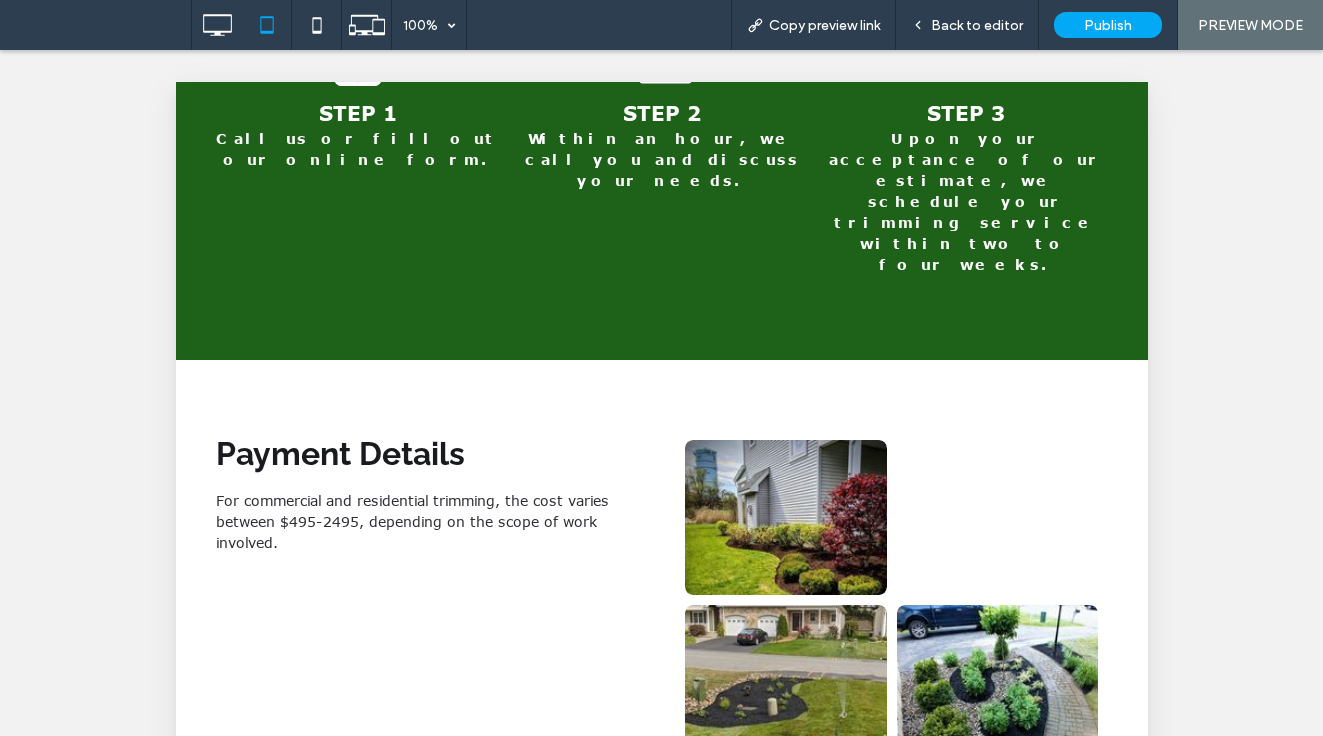 scroll, scrollTop: 2300, scrollLeft: 0, axis: vertical 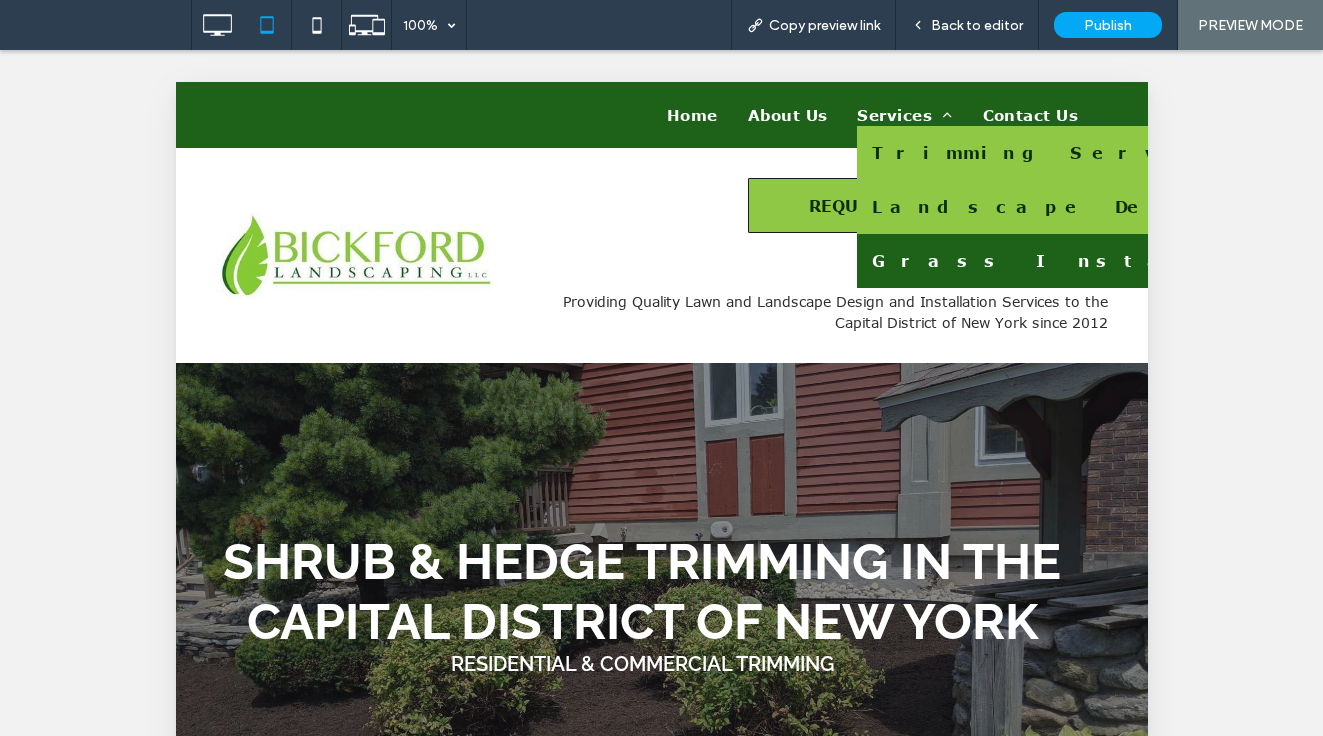 click on "Landscape Design and Installation" at bounding box center (1277, 207) 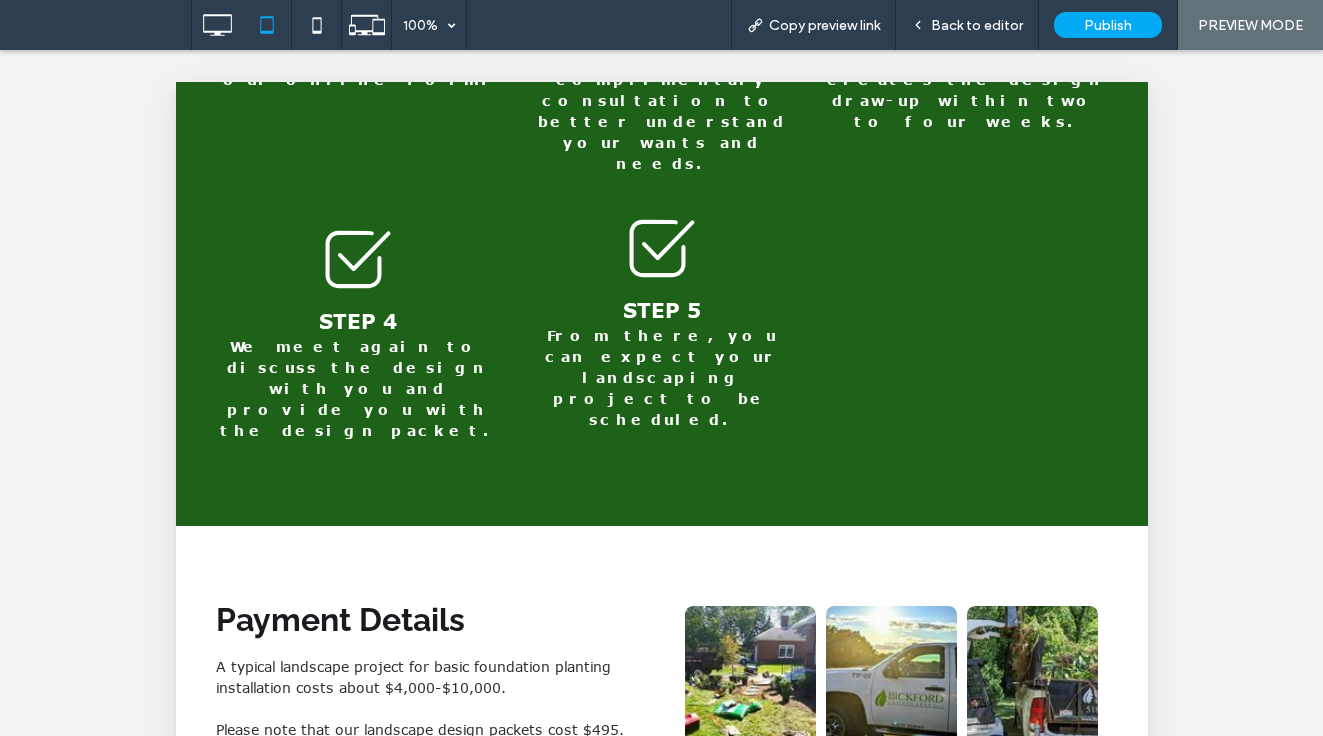 scroll, scrollTop: 2400, scrollLeft: 0, axis: vertical 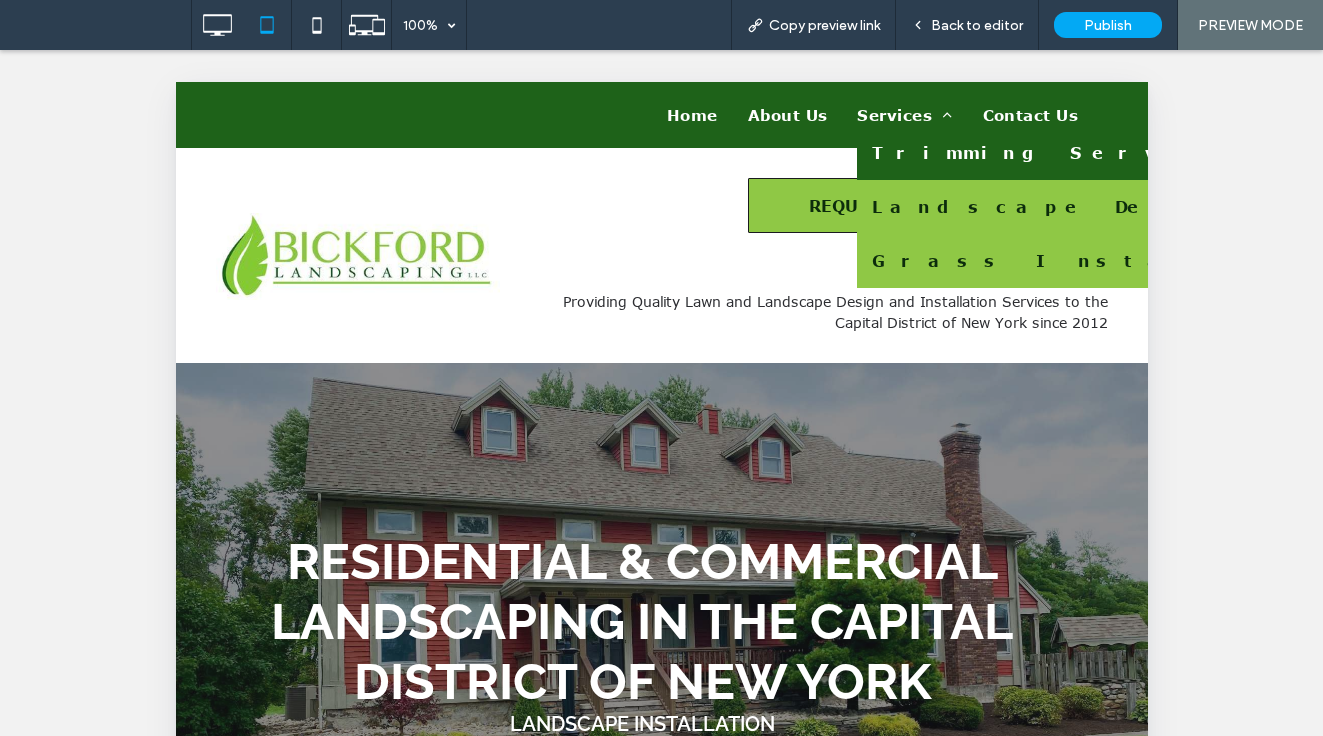 drag, startPoint x: 888, startPoint y: 255, endPoint x: 1004, endPoint y: 374, distance: 166.18364 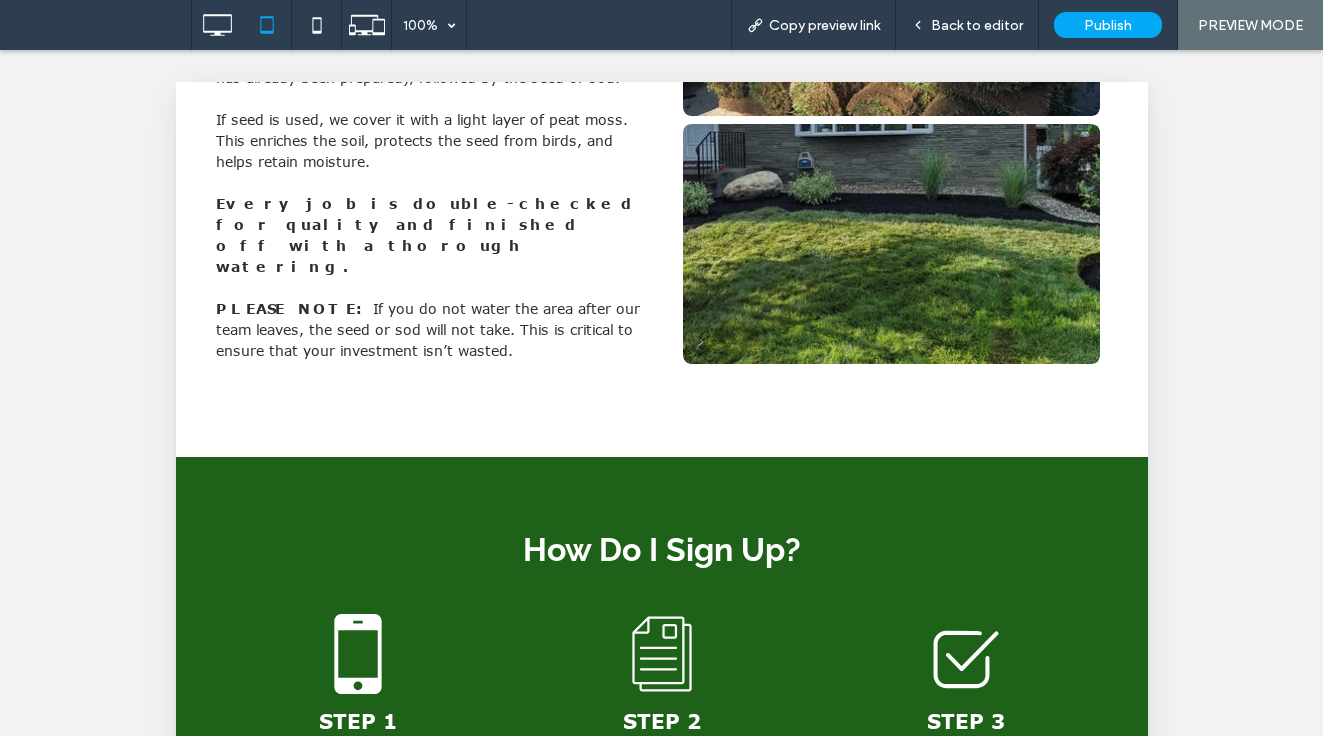 scroll, scrollTop: 1700, scrollLeft: 0, axis: vertical 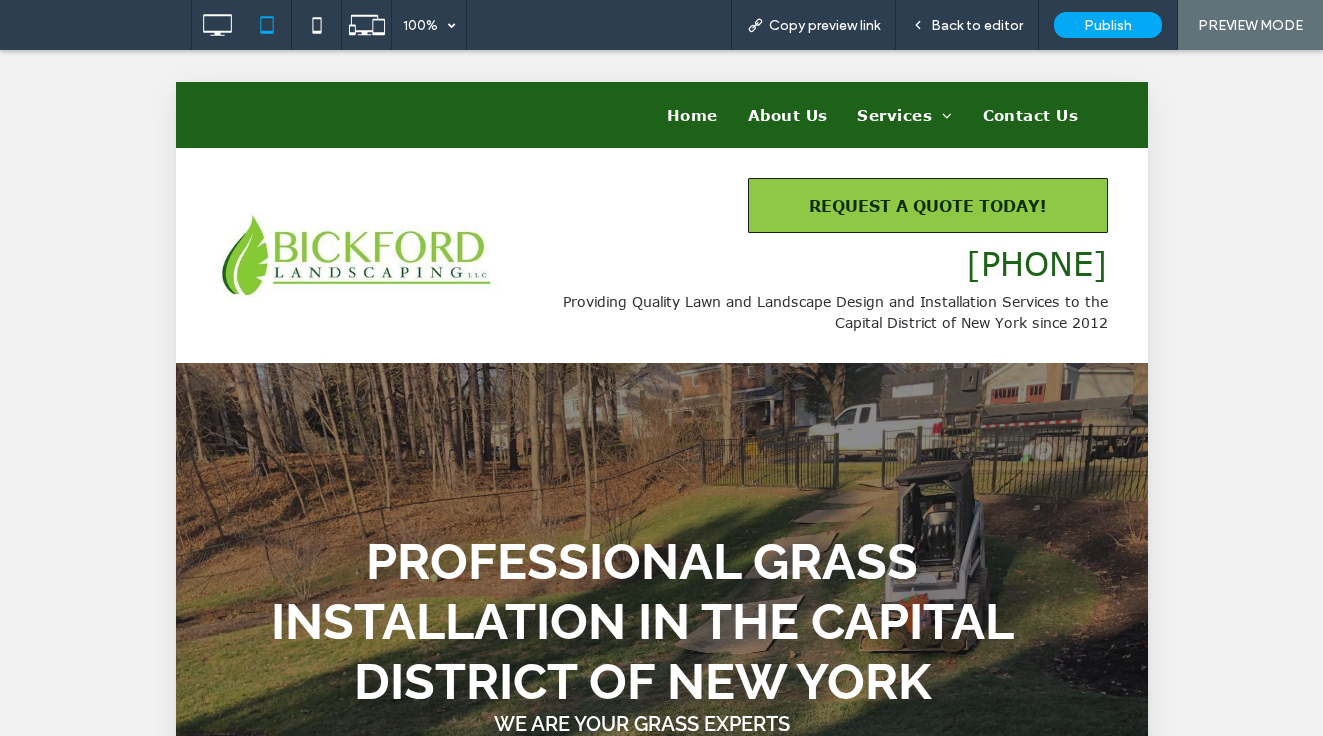 click on "Contact Us" at bounding box center (1030, 115) 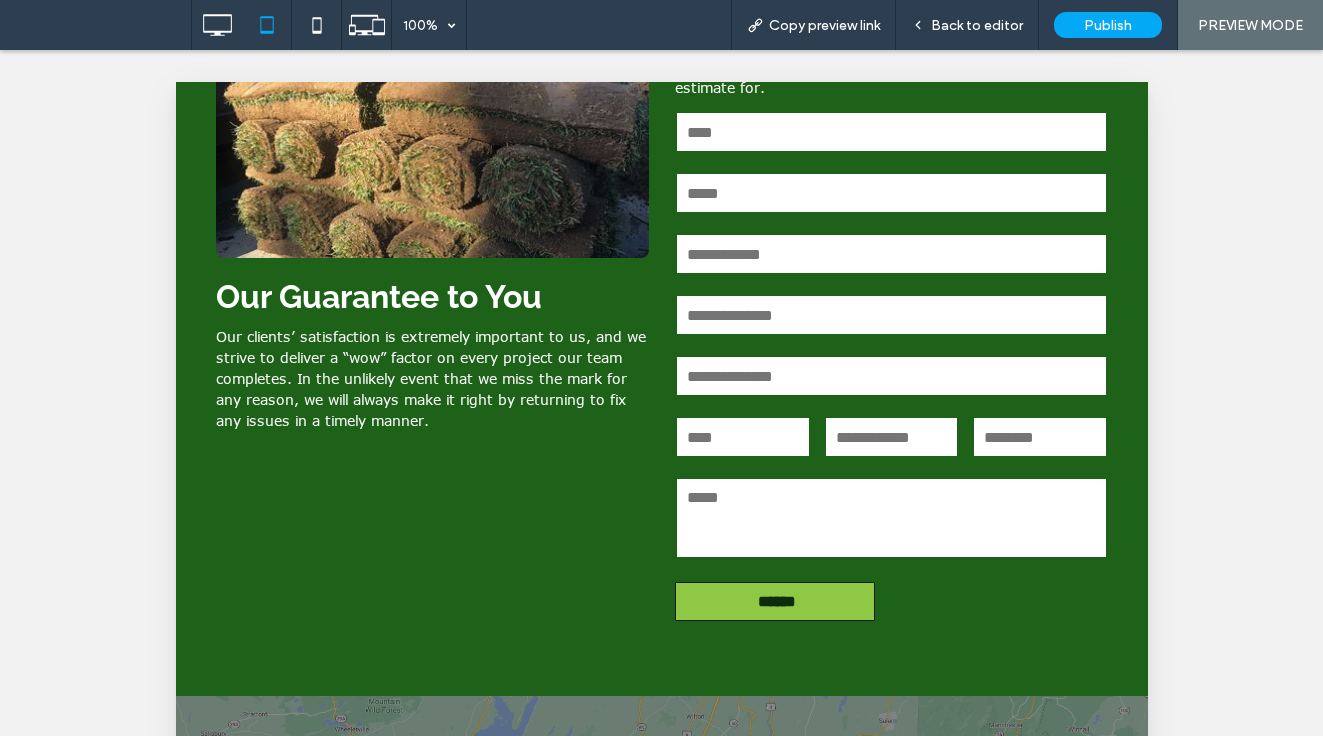 scroll, scrollTop: 1351, scrollLeft: 0, axis: vertical 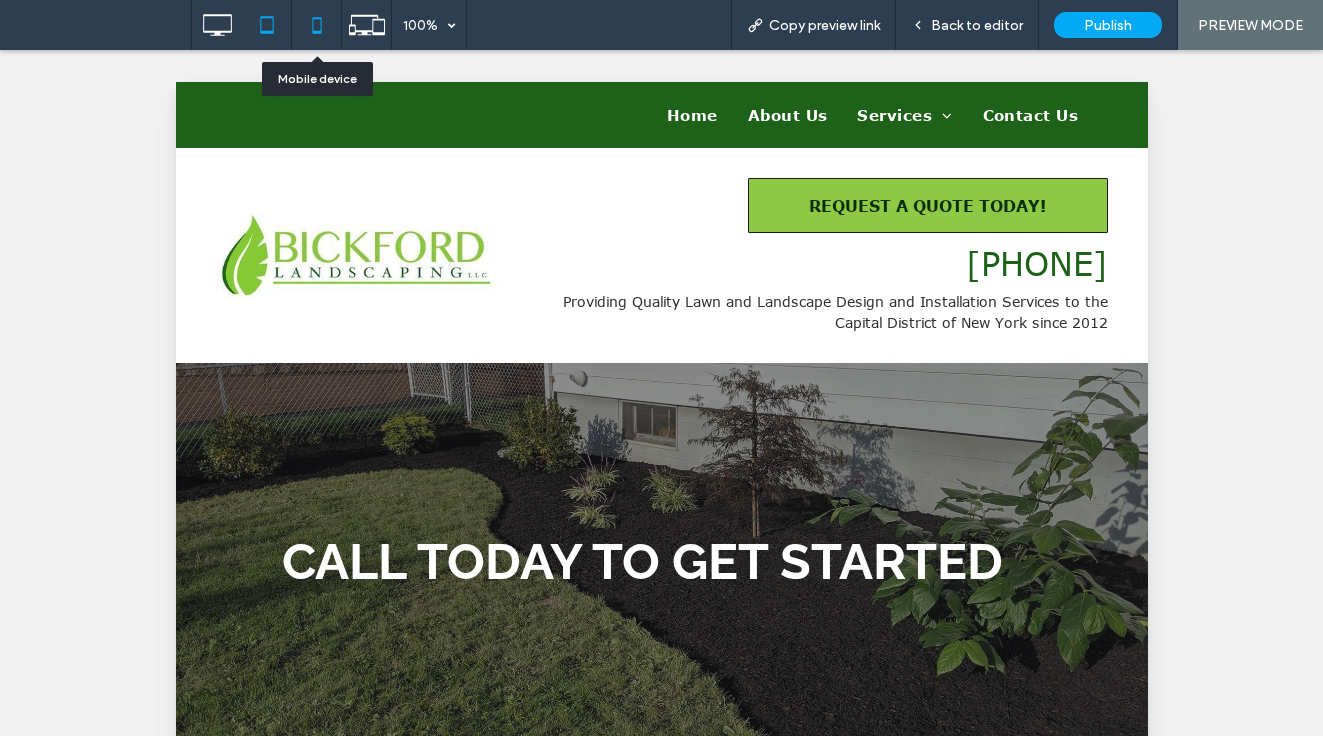 click 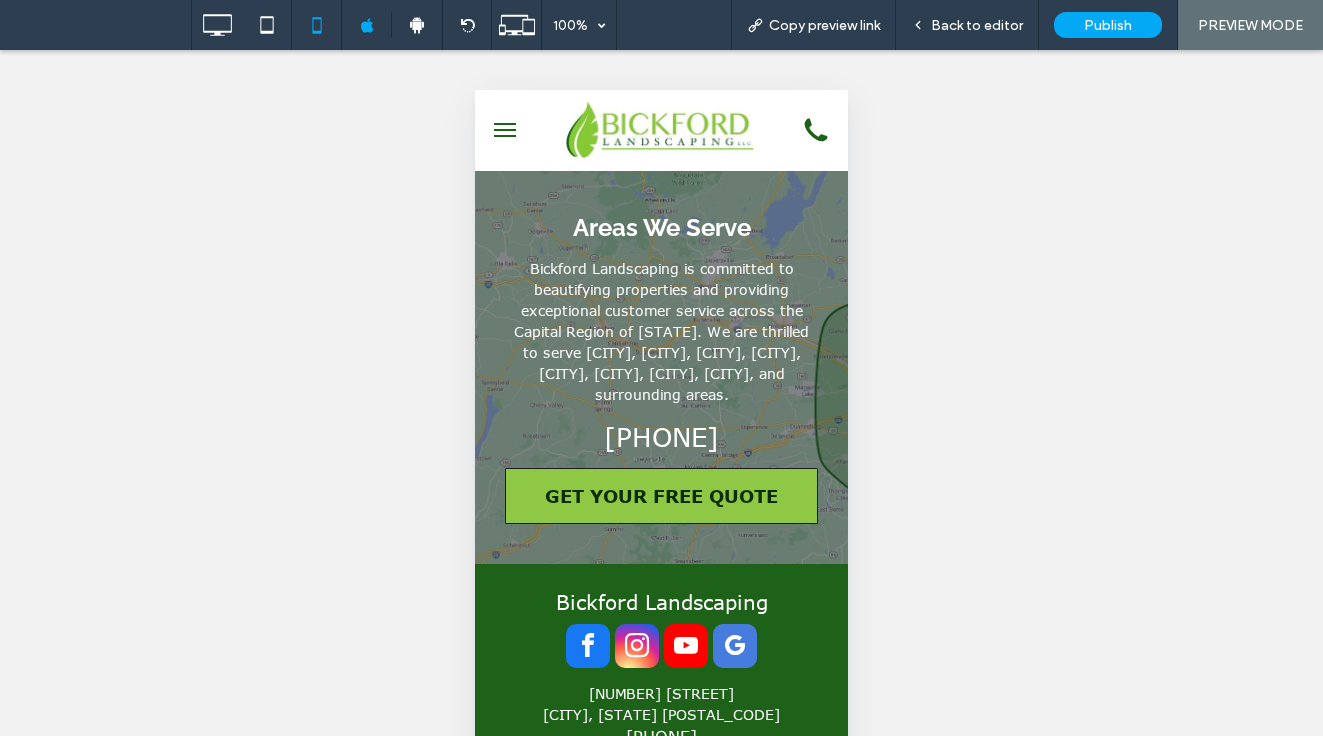 scroll, scrollTop: 2208, scrollLeft: 0, axis: vertical 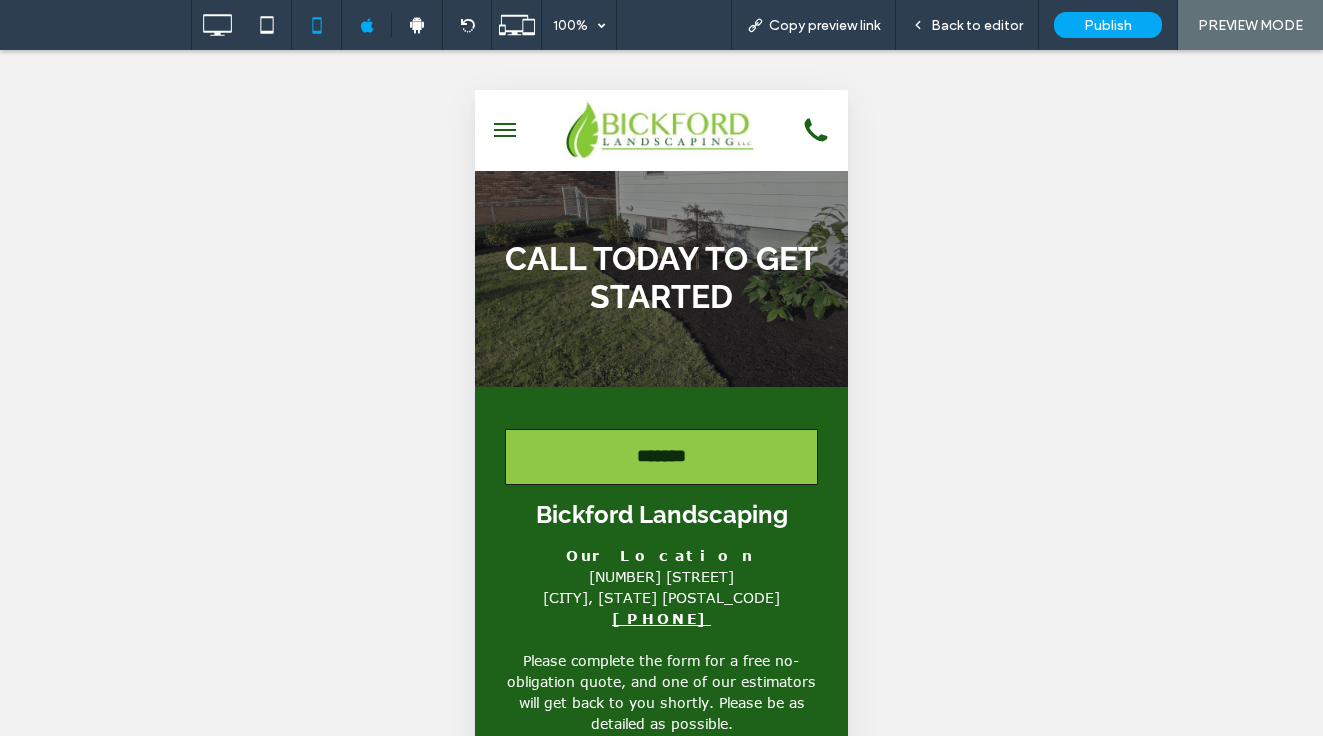 click at bounding box center (505, 130) 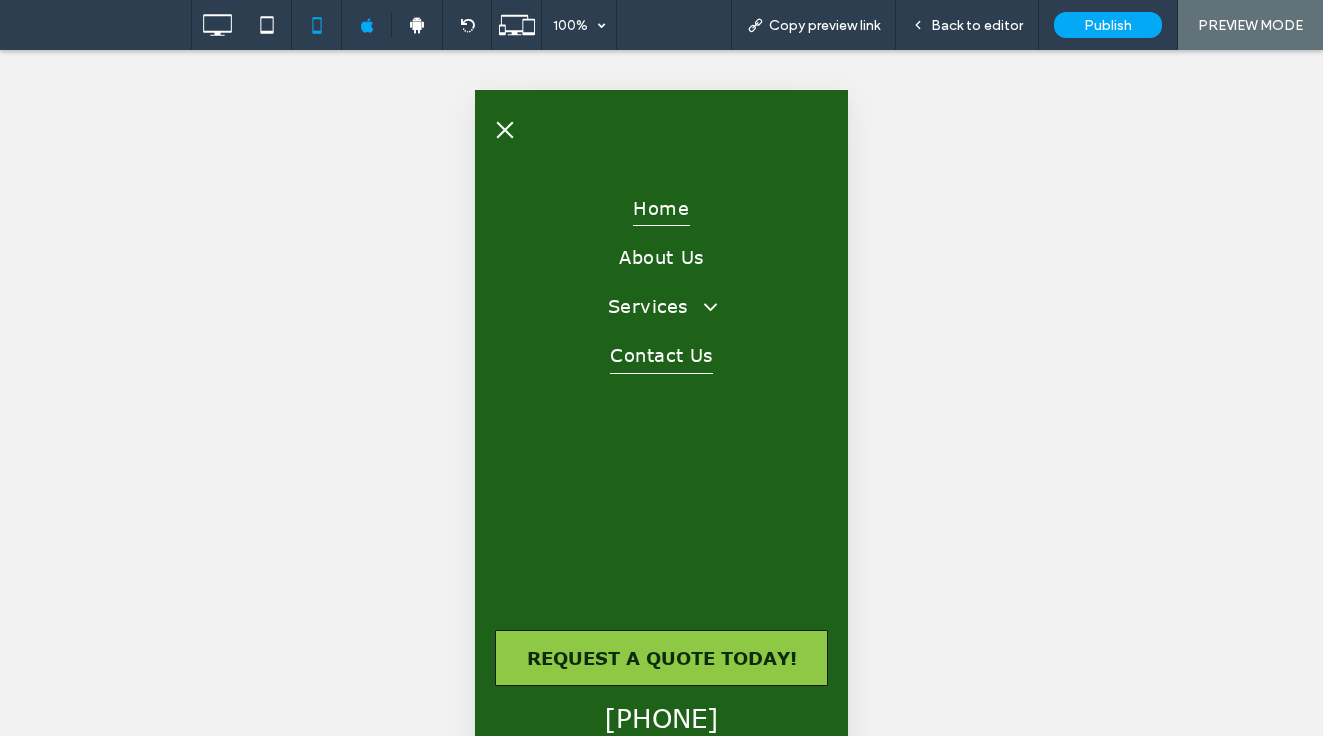 click on "Home" at bounding box center [661, 207] 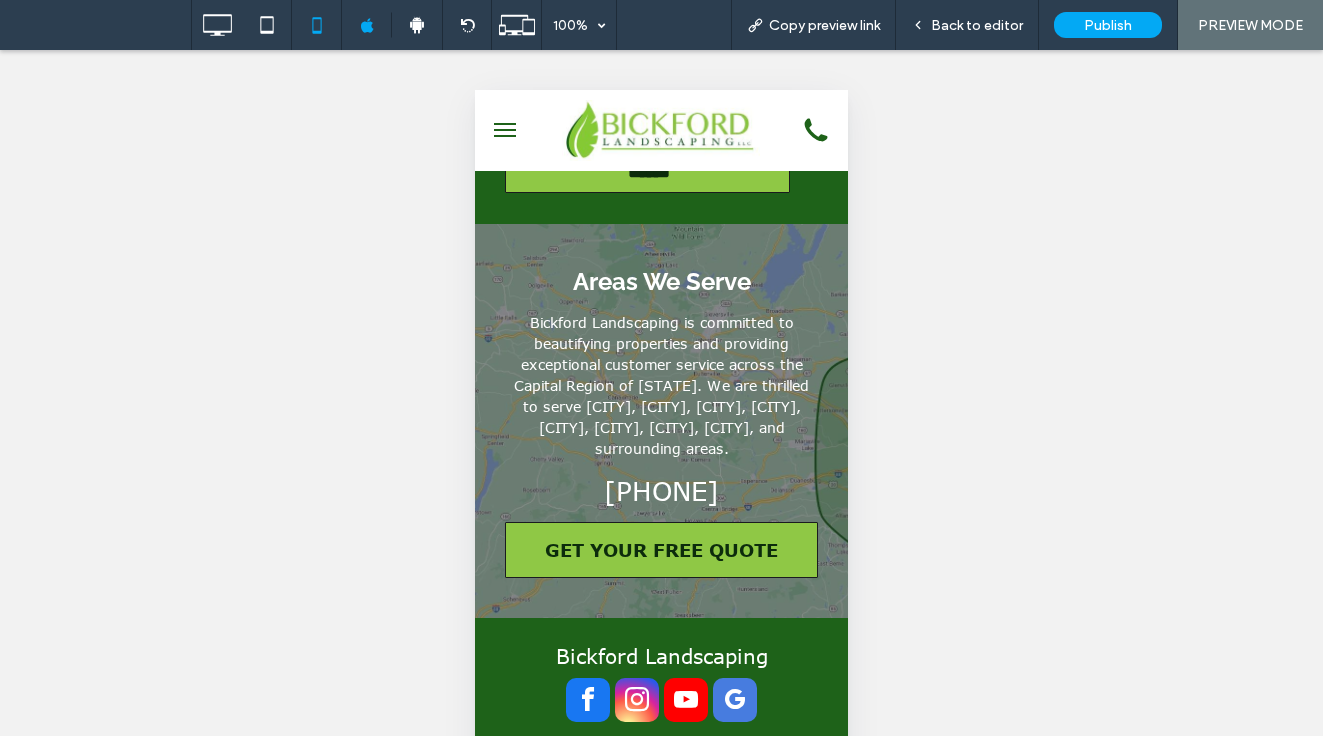 scroll, scrollTop: 5344, scrollLeft: 0, axis: vertical 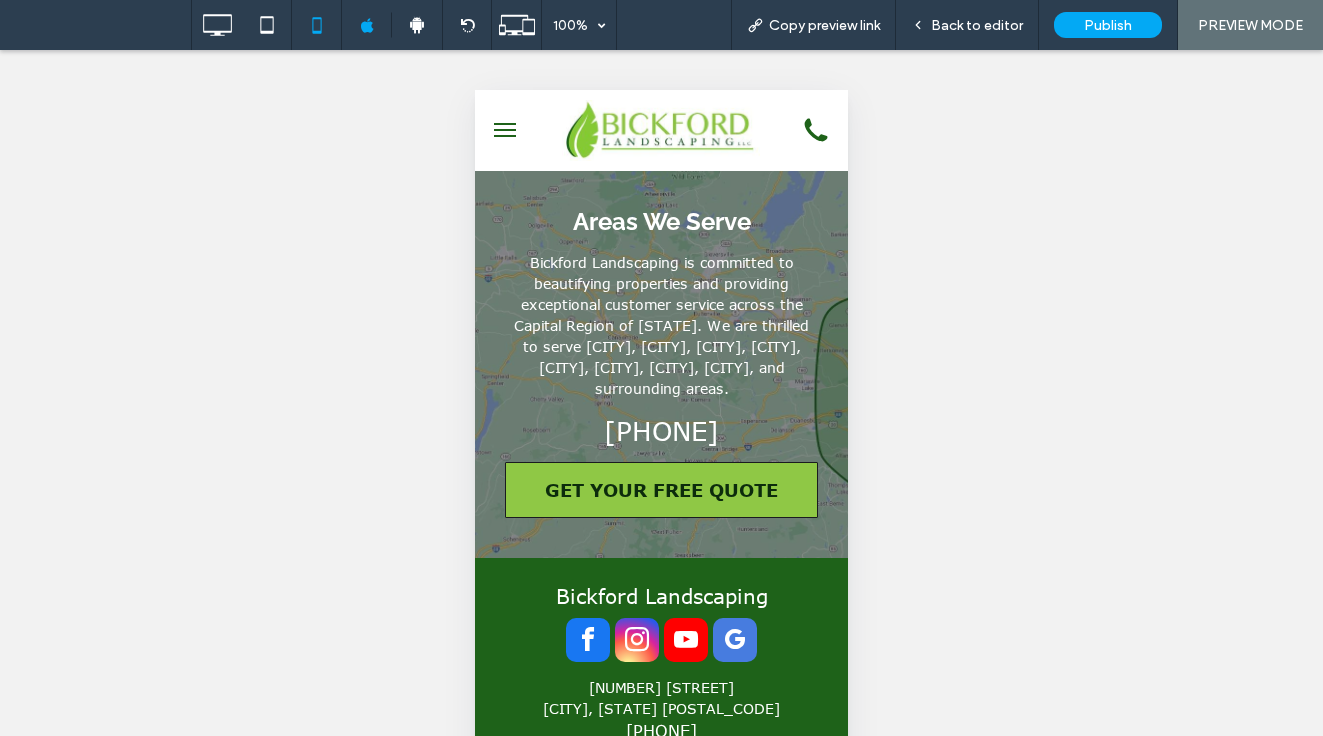 click at bounding box center (505, 130) 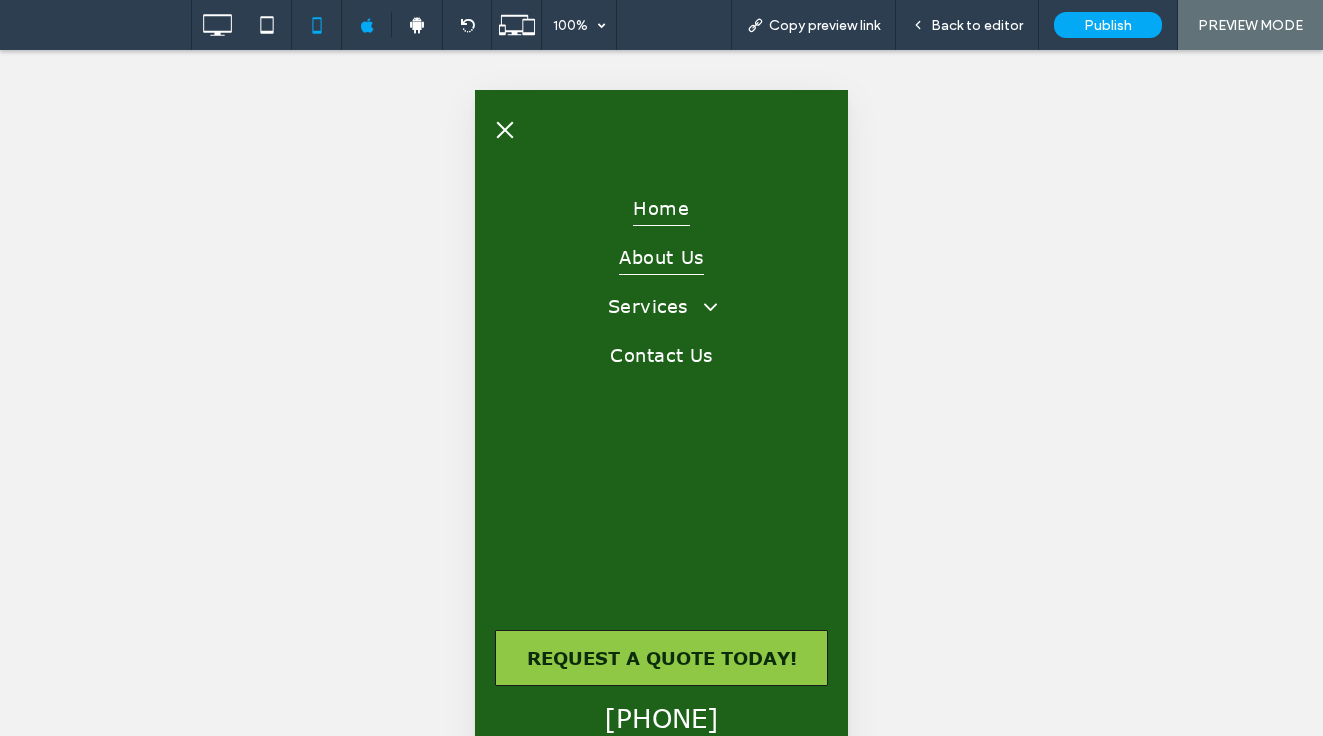 click on "About Us" at bounding box center (661, 256) 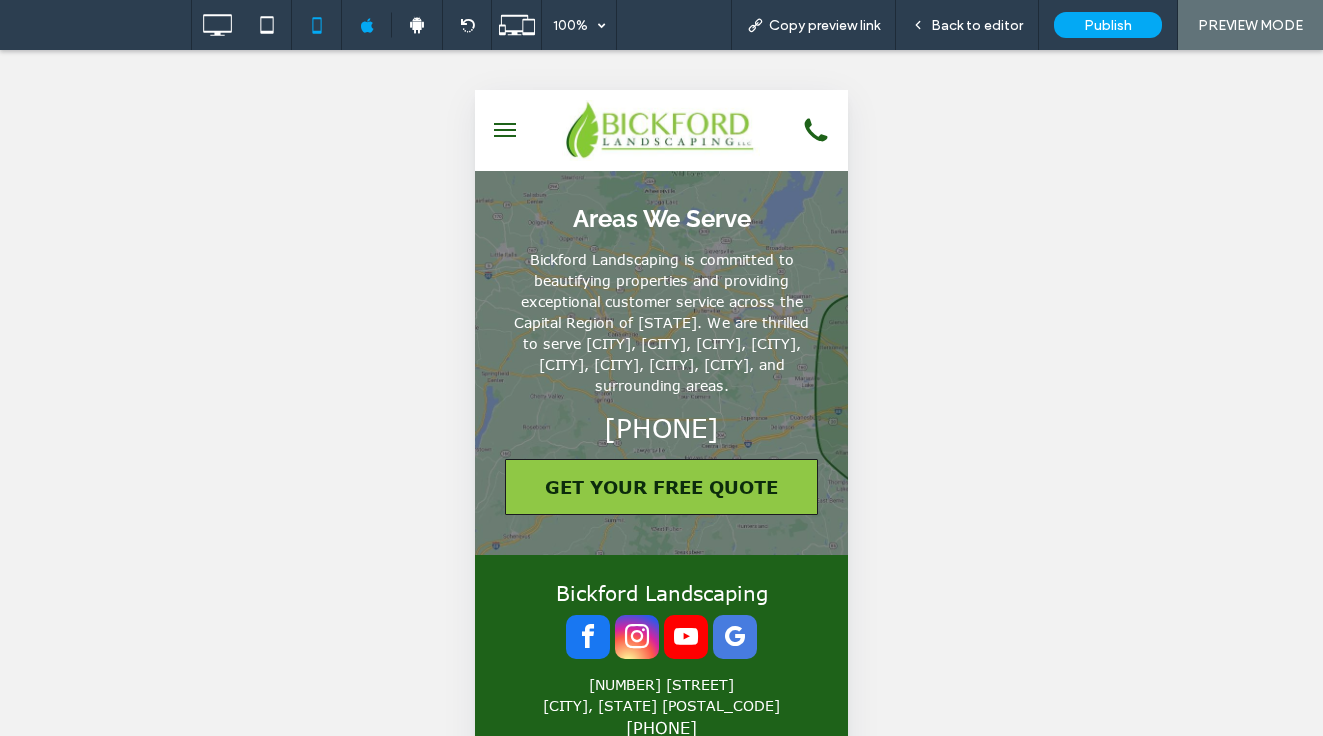 scroll, scrollTop: 4446, scrollLeft: 0, axis: vertical 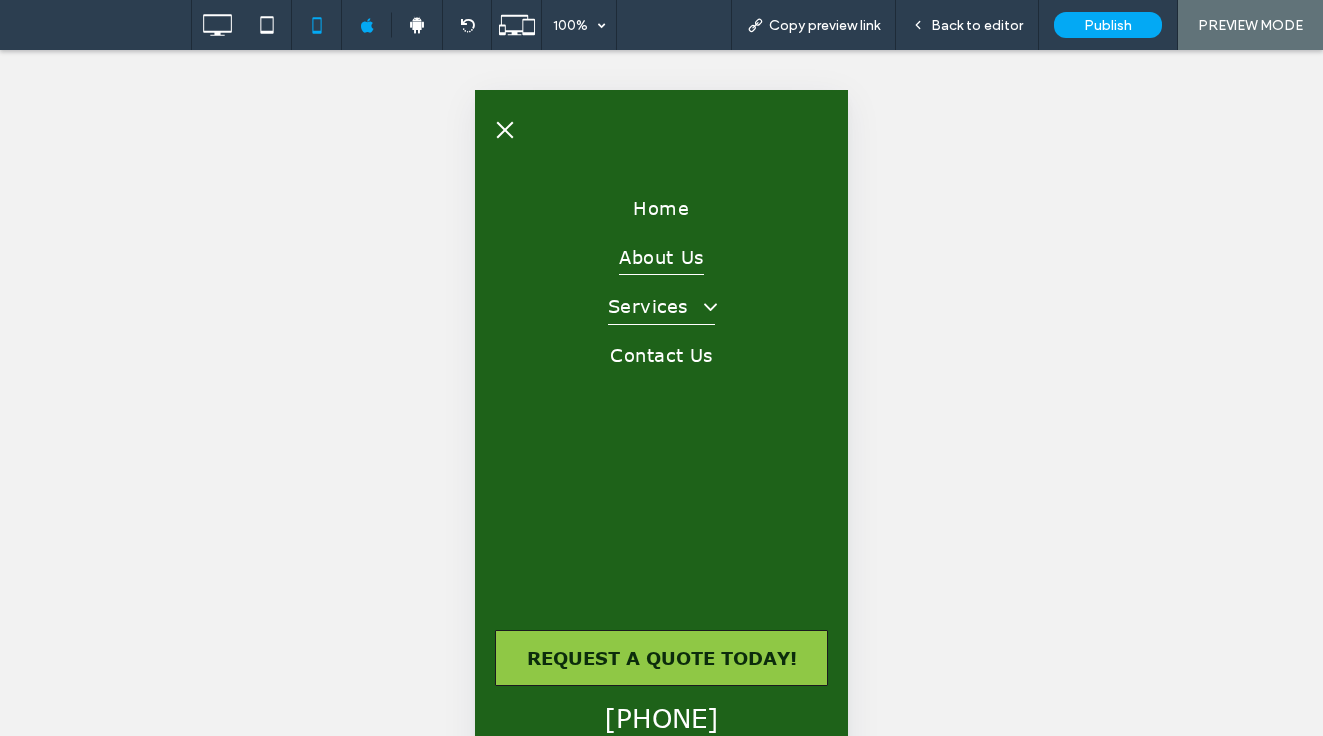 click on "Services" at bounding box center (662, 305) 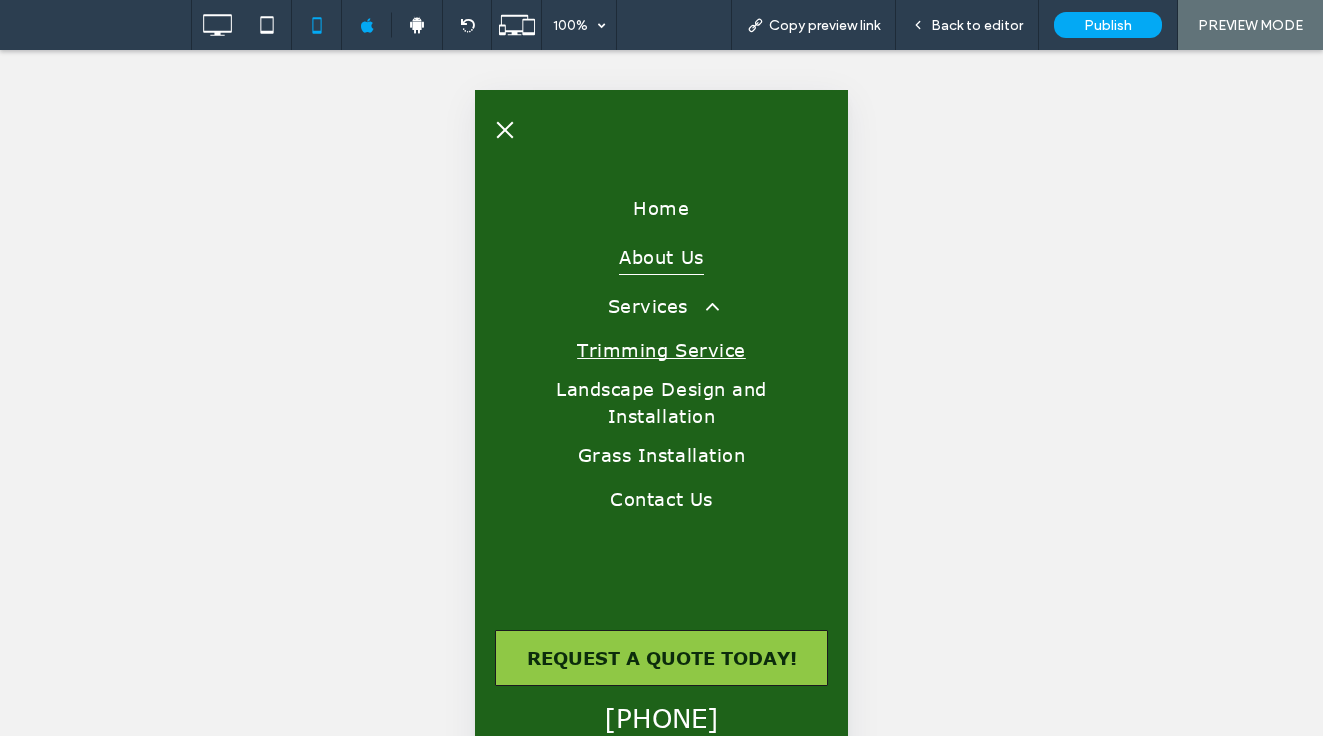 click on "Trimming Service" at bounding box center (661, 350) 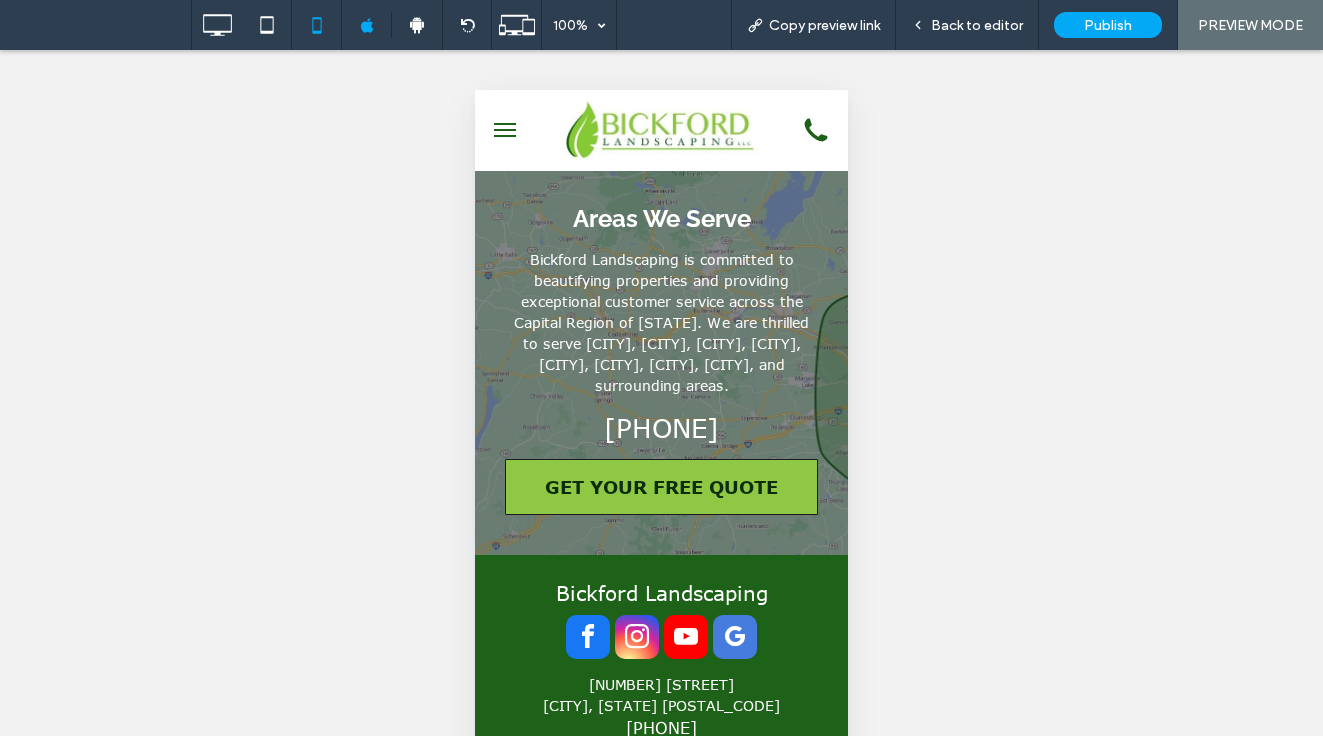 scroll, scrollTop: 4446, scrollLeft: 0, axis: vertical 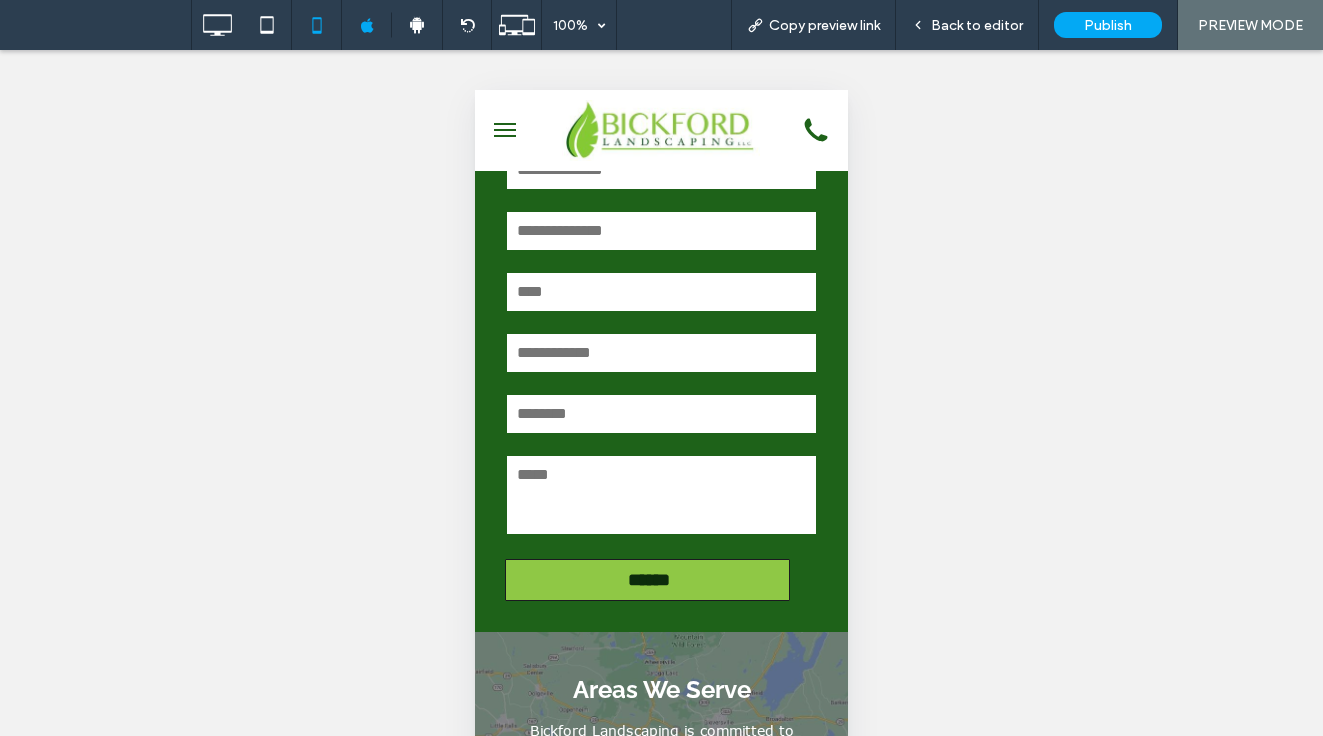 click at bounding box center (505, 136) 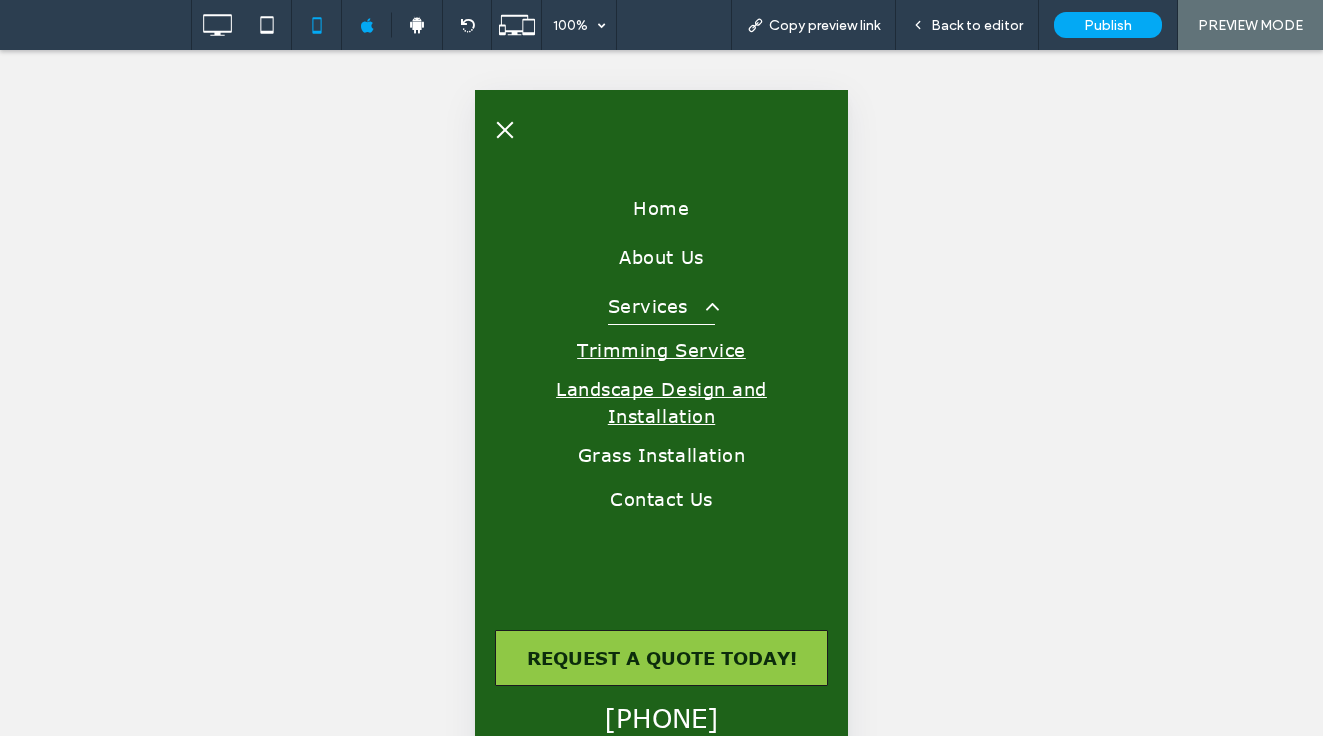 click on "Landscape Design and Installation" at bounding box center [661, 403] 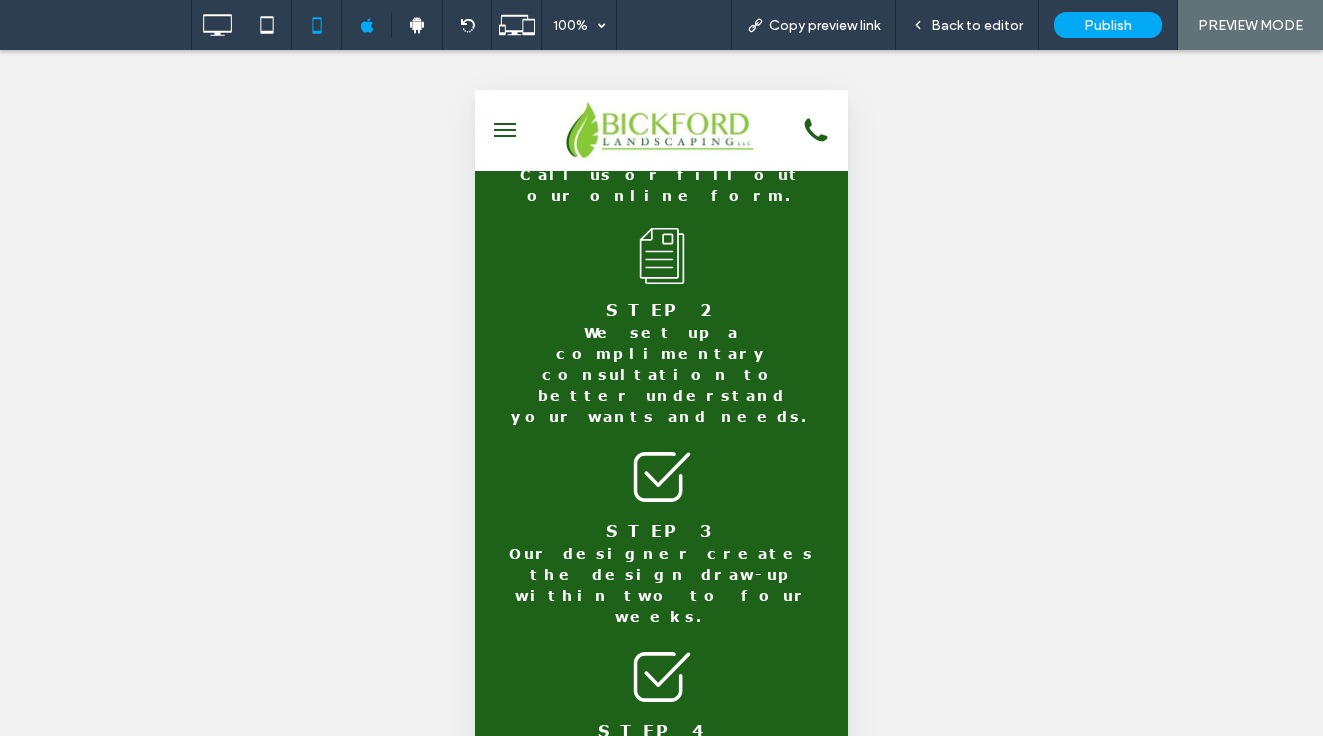 scroll, scrollTop: 3000, scrollLeft: 0, axis: vertical 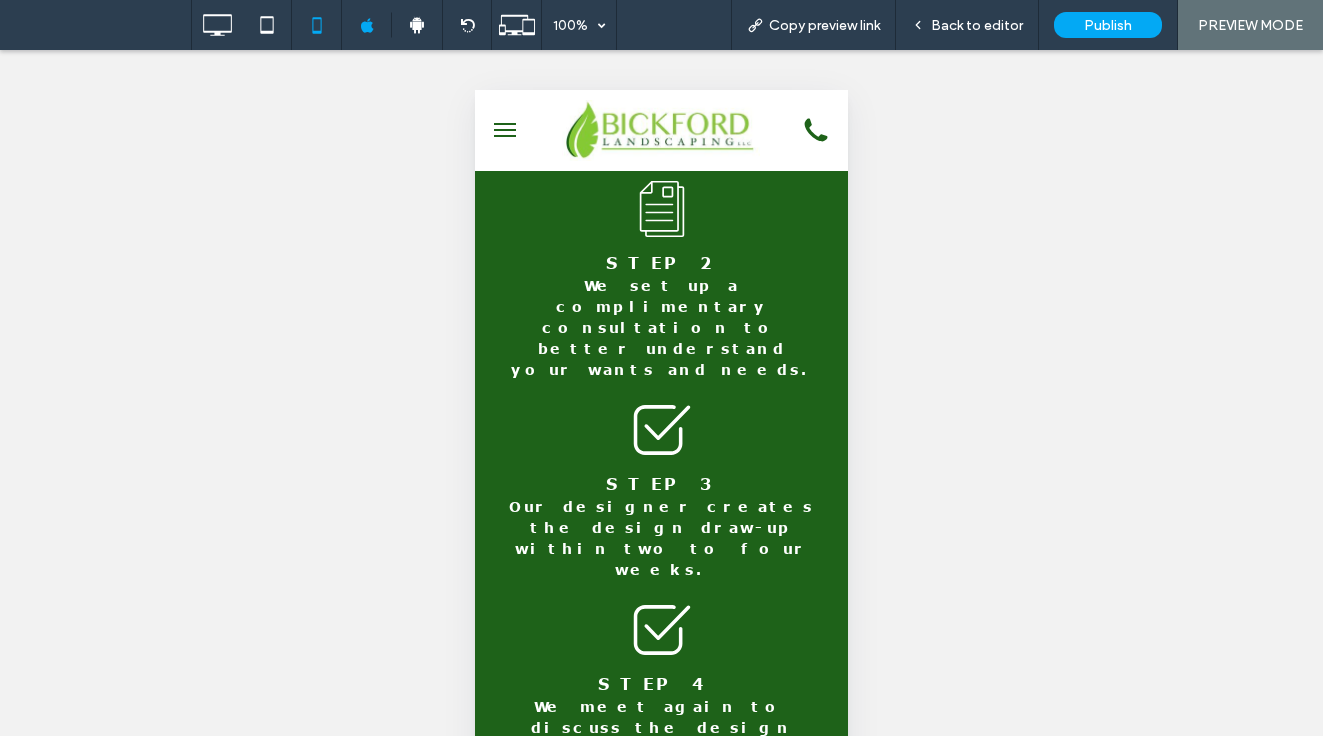 click at bounding box center [505, 130] 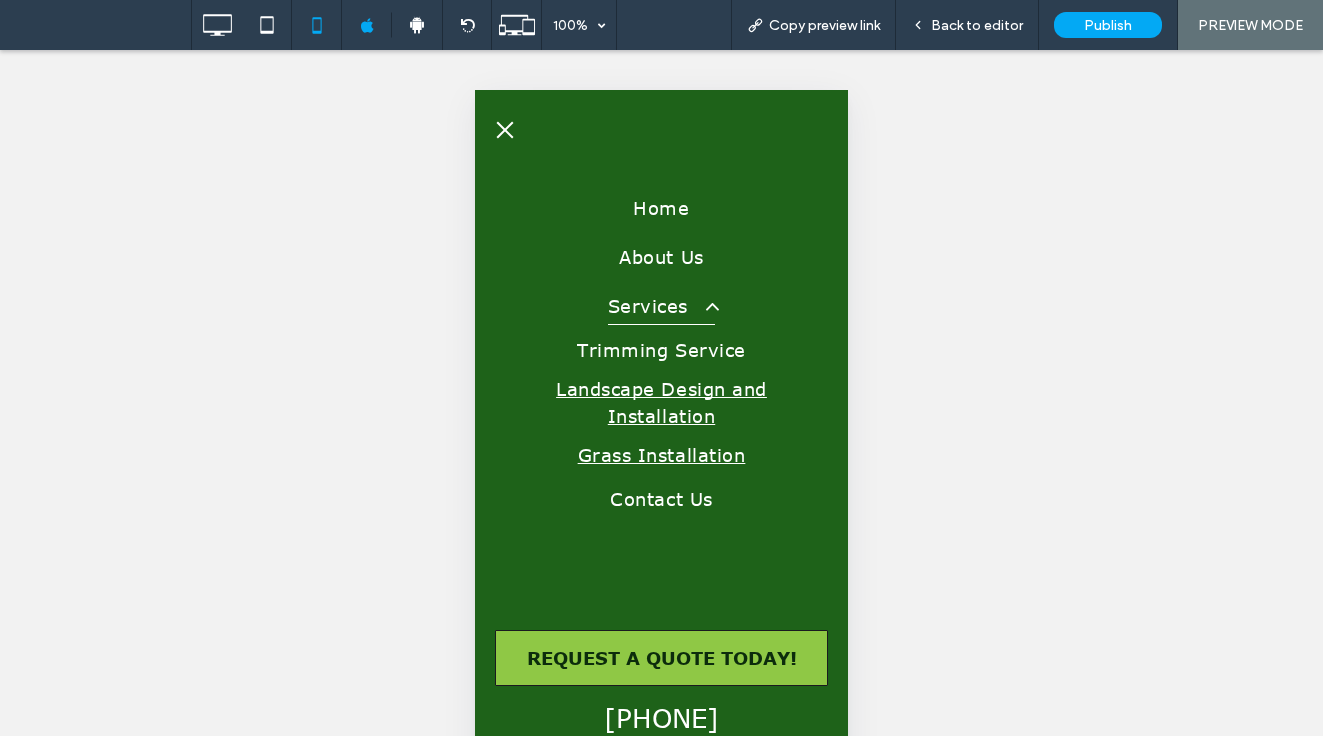 click on "Grass Installation" at bounding box center (662, 455) 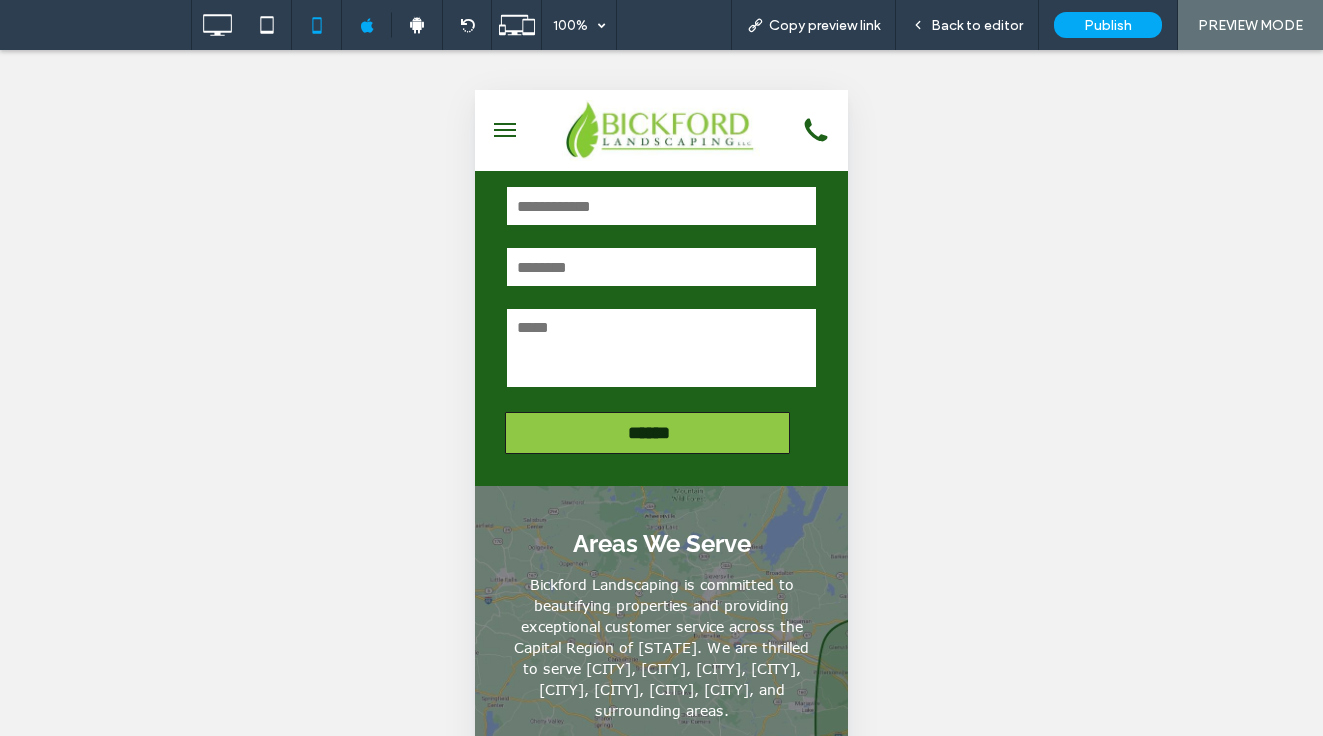 scroll, scrollTop: 4811, scrollLeft: 0, axis: vertical 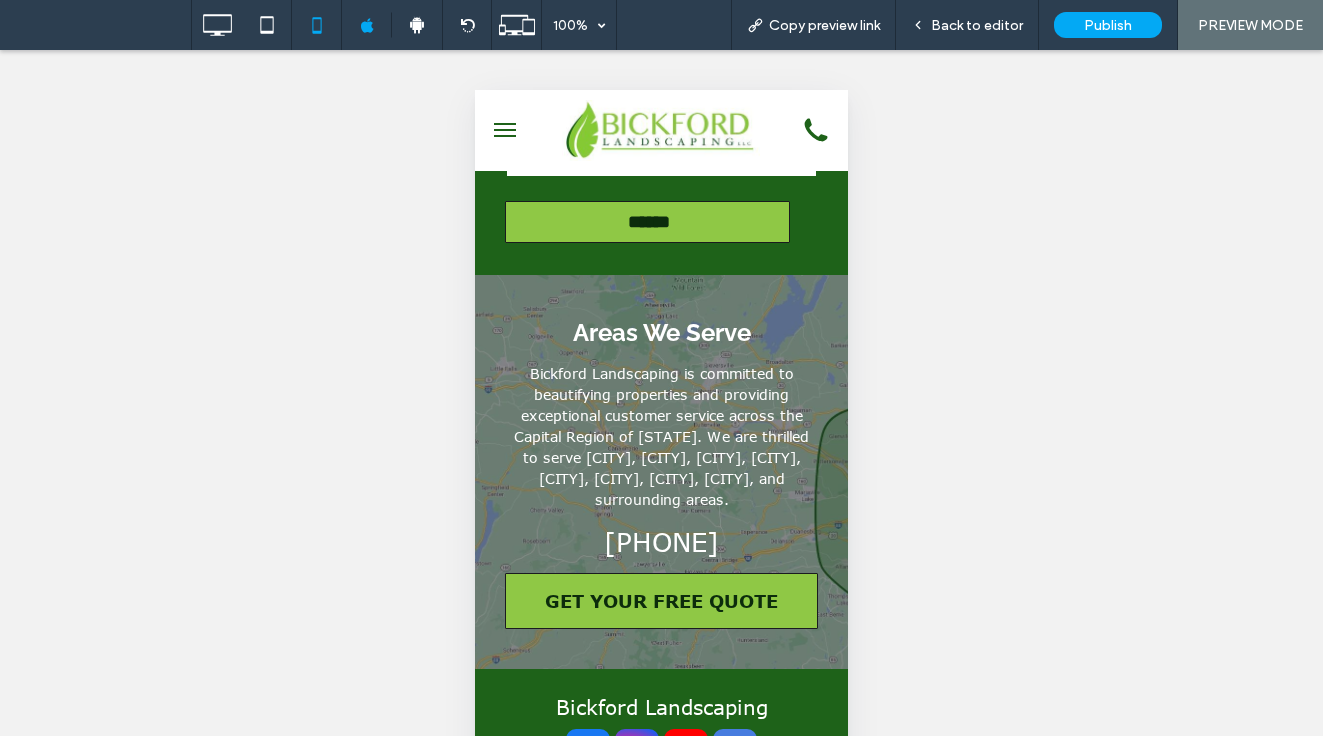 click at bounding box center (505, 130) 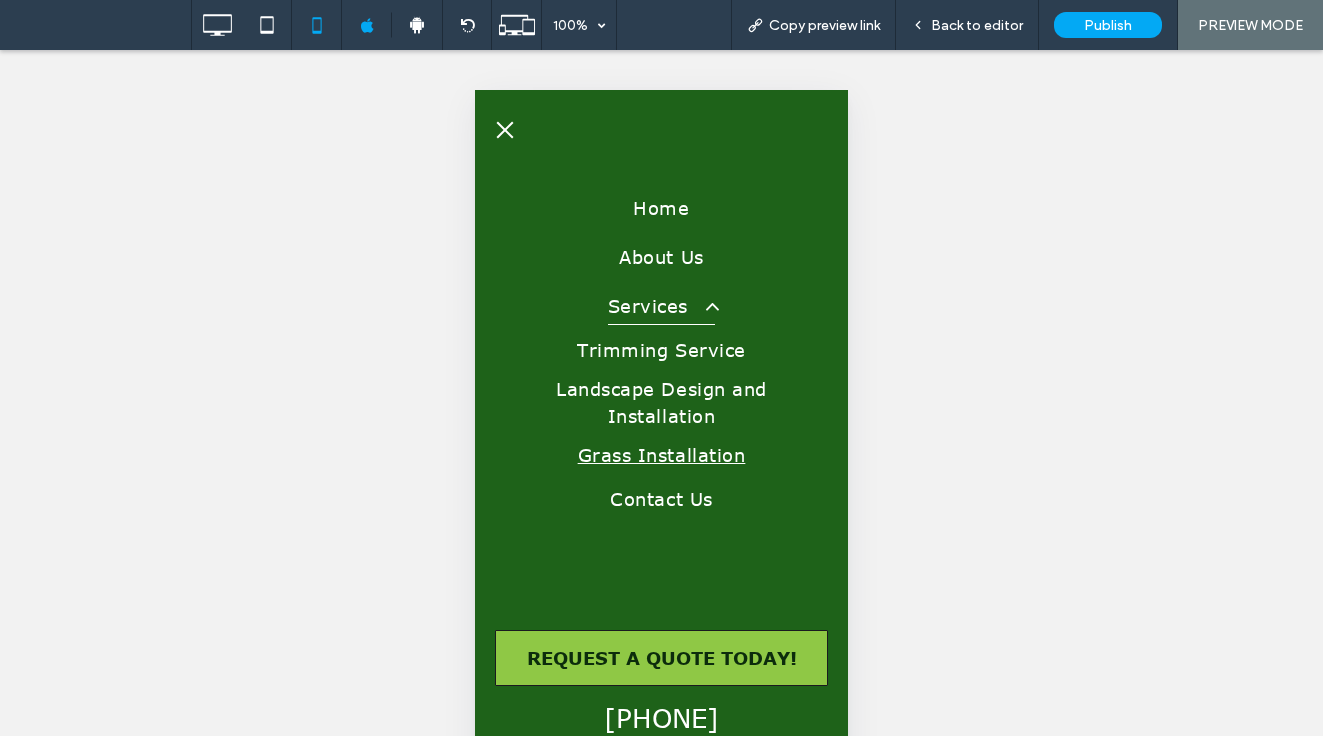 scroll, scrollTop: 4758, scrollLeft: 0, axis: vertical 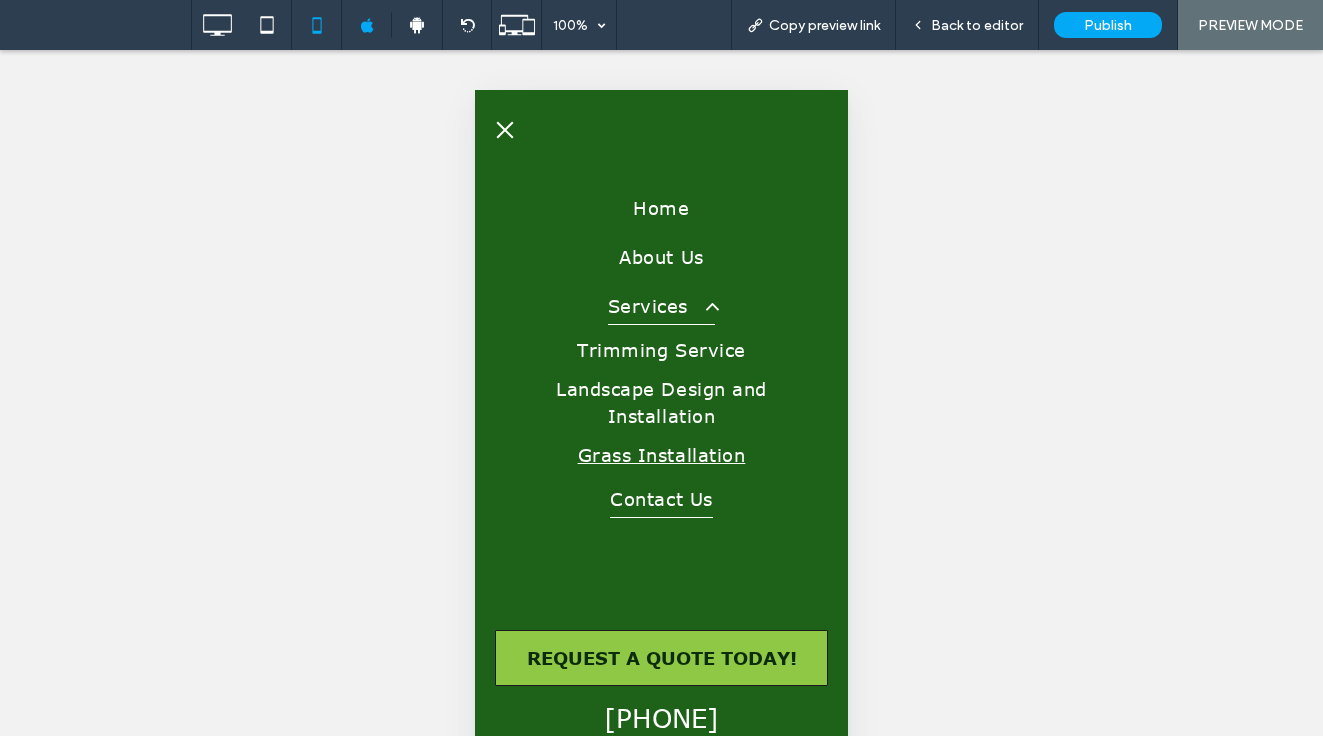 click on "Contact Us" at bounding box center [661, 499] 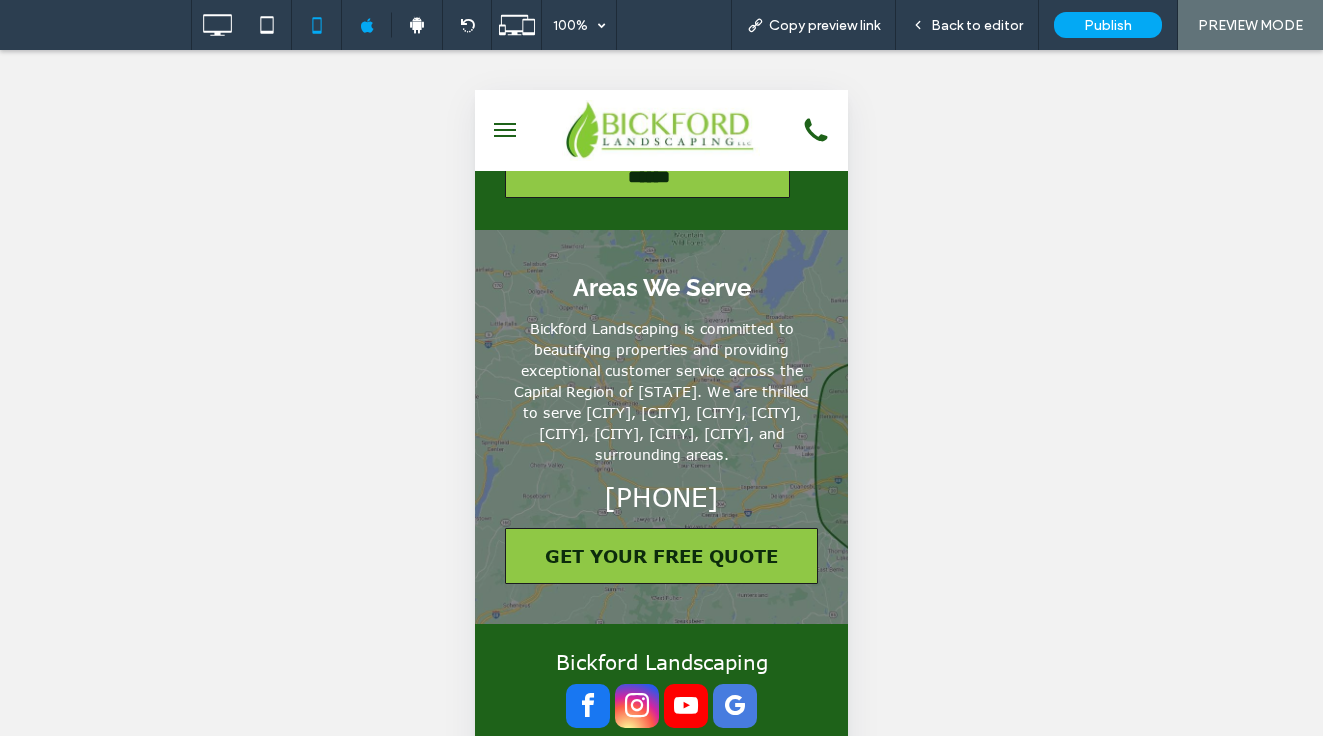 scroll, scrollTop: 2208, scrollLeft: 0, axis: vertical 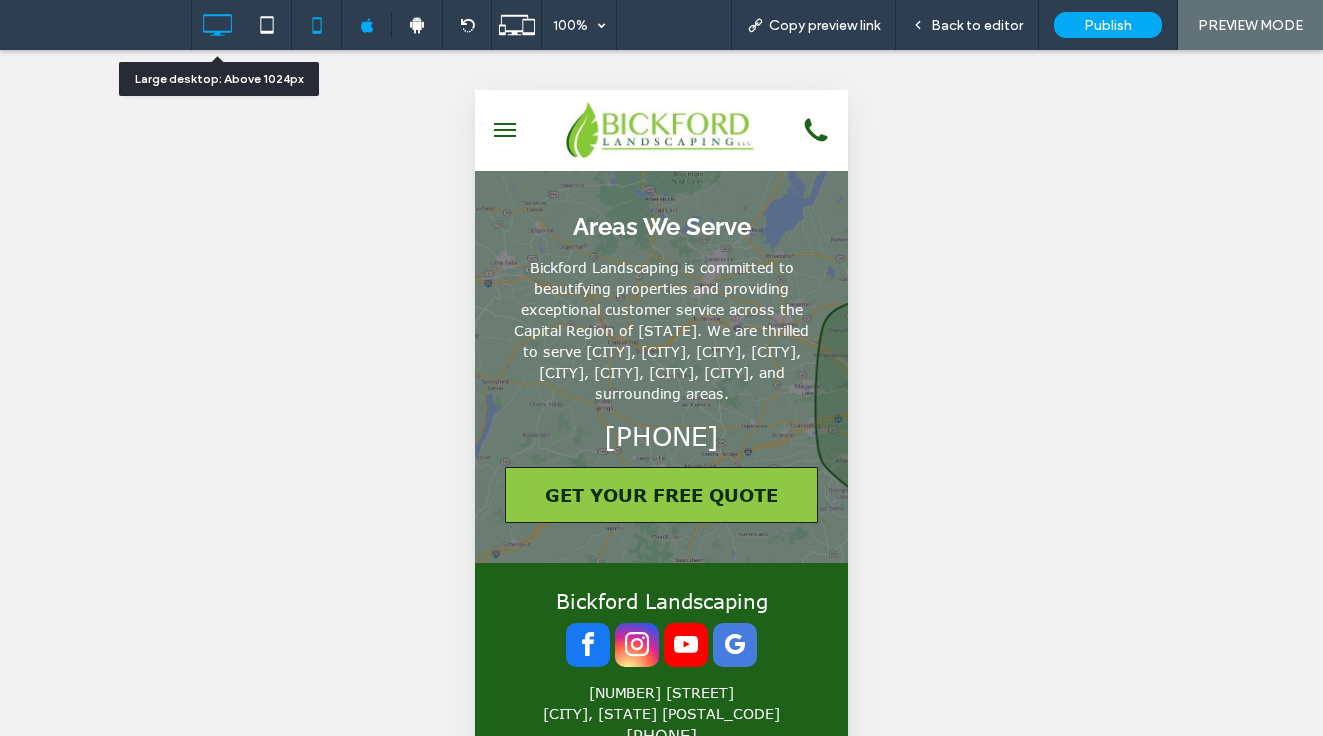 click 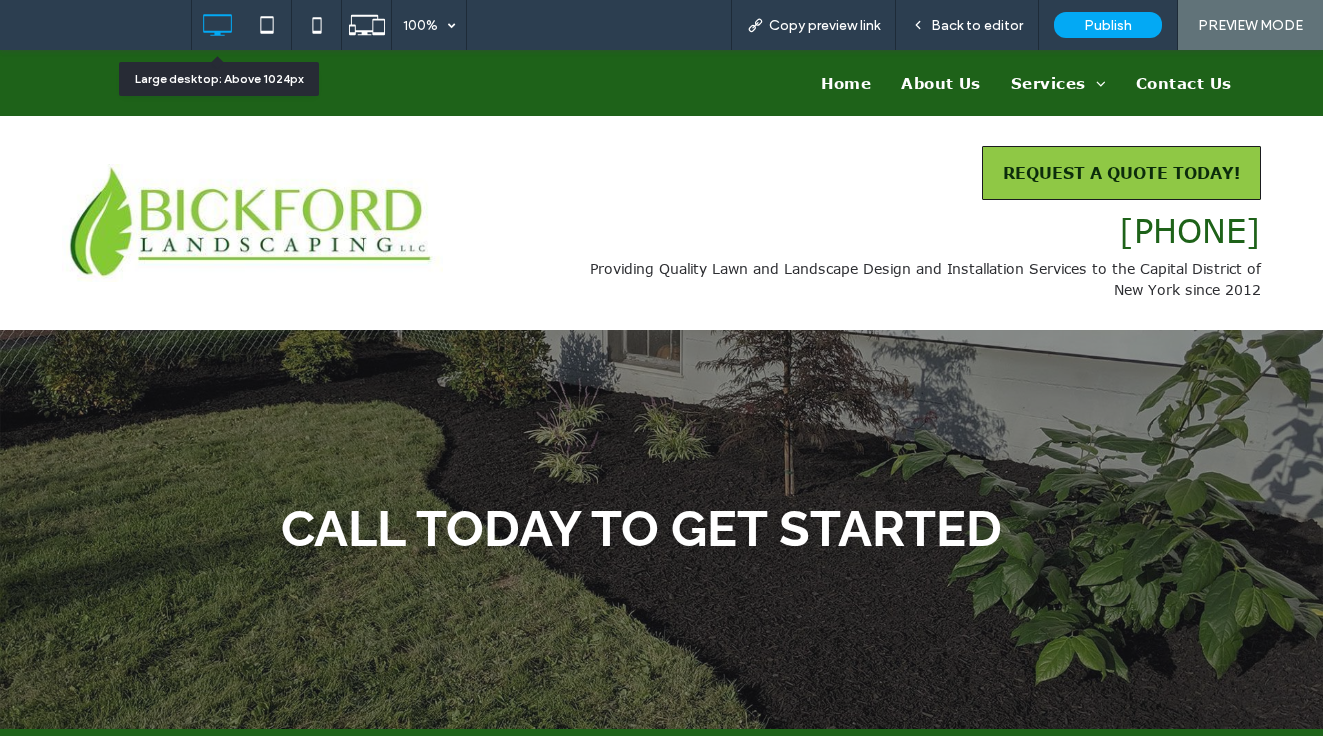 scroll, scrollTop: 0, scrollLeft: 0, axis: both 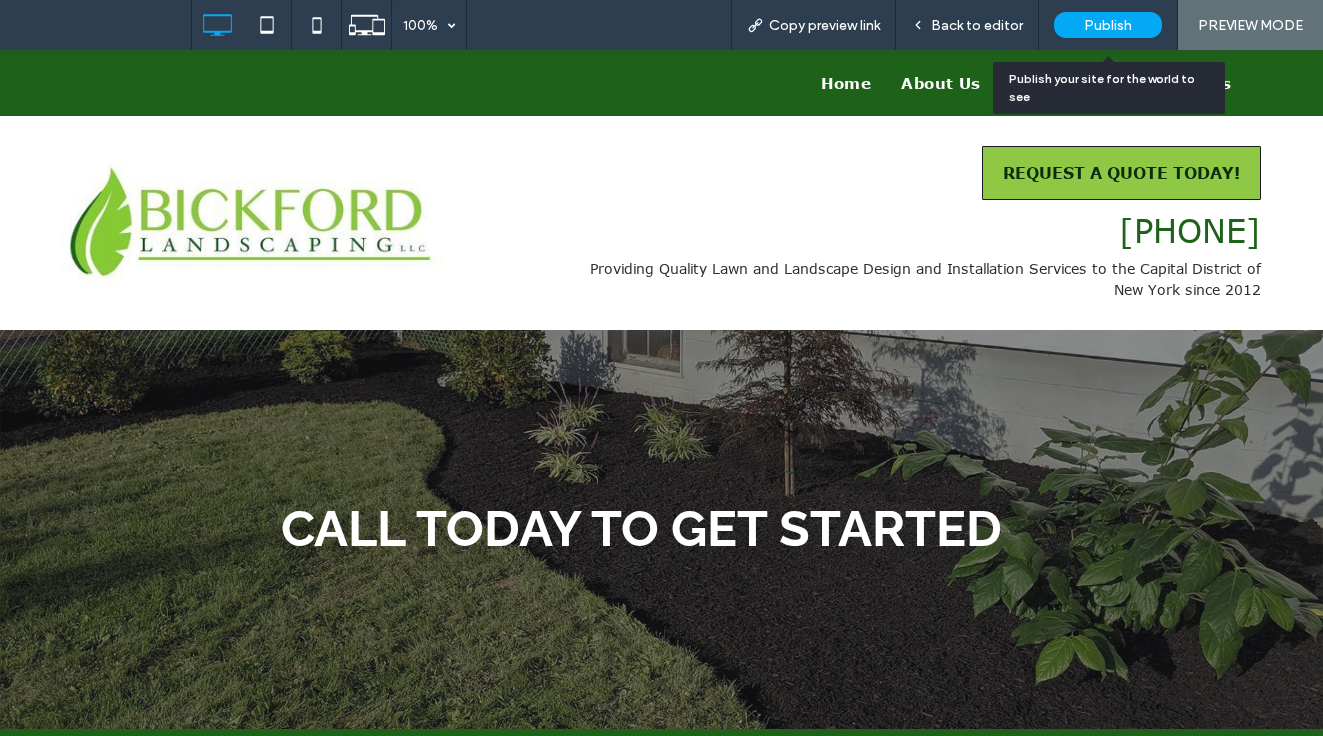 click on "Publish" at bounding box center [1108, 25] 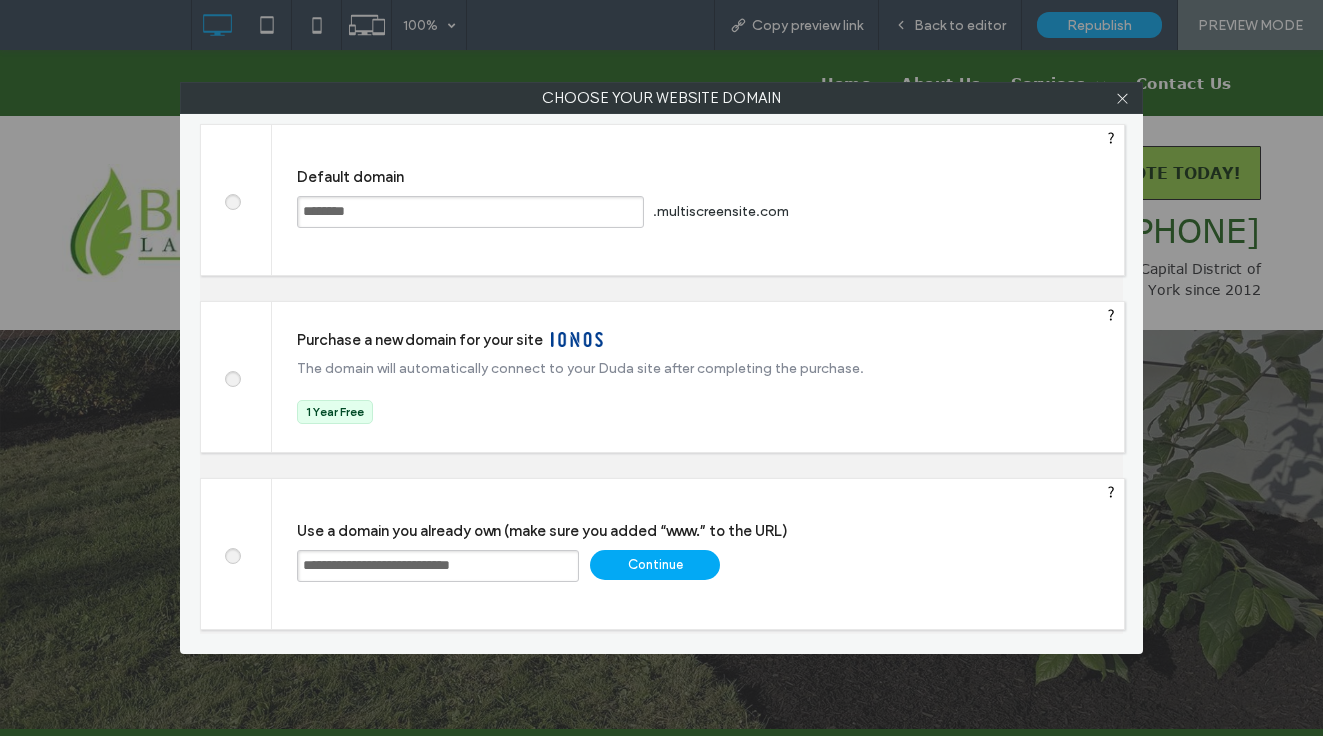 click on "Default domain
********
.multiscreensite.com
Save" at bounding box center (698, 200) 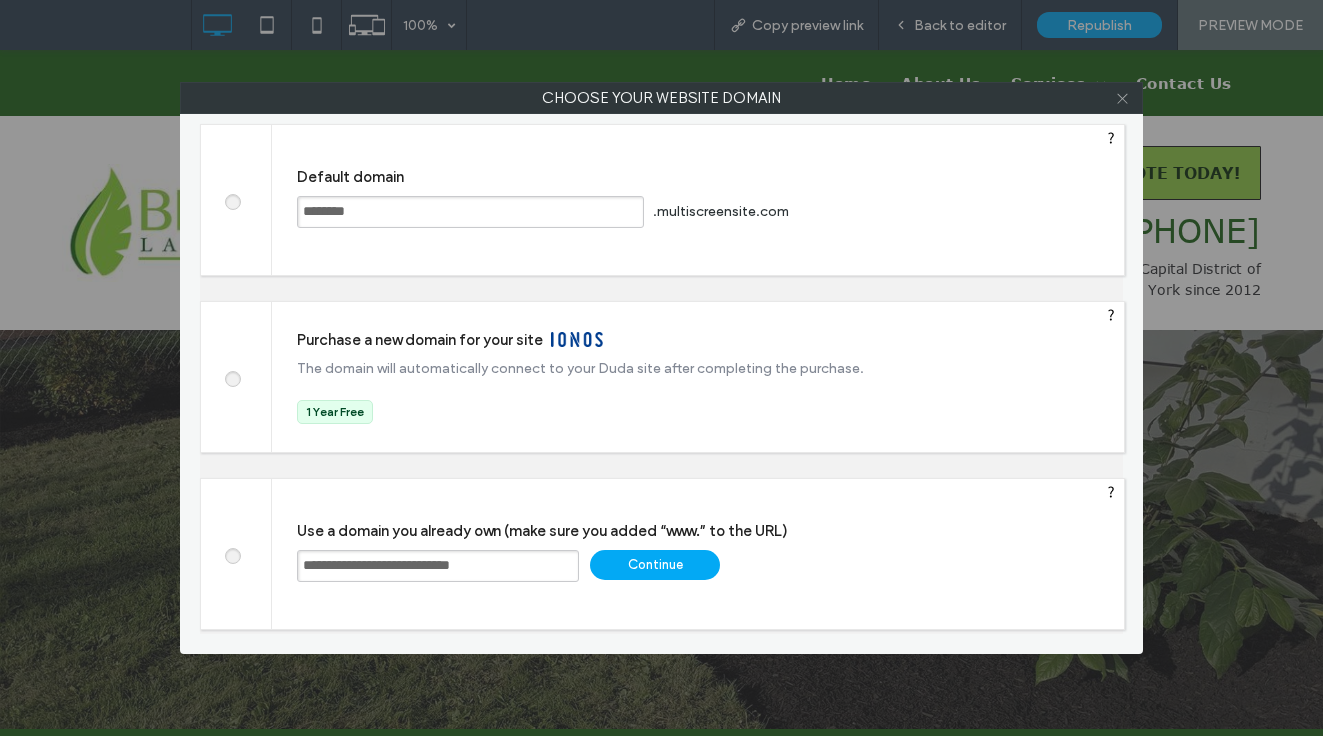 click 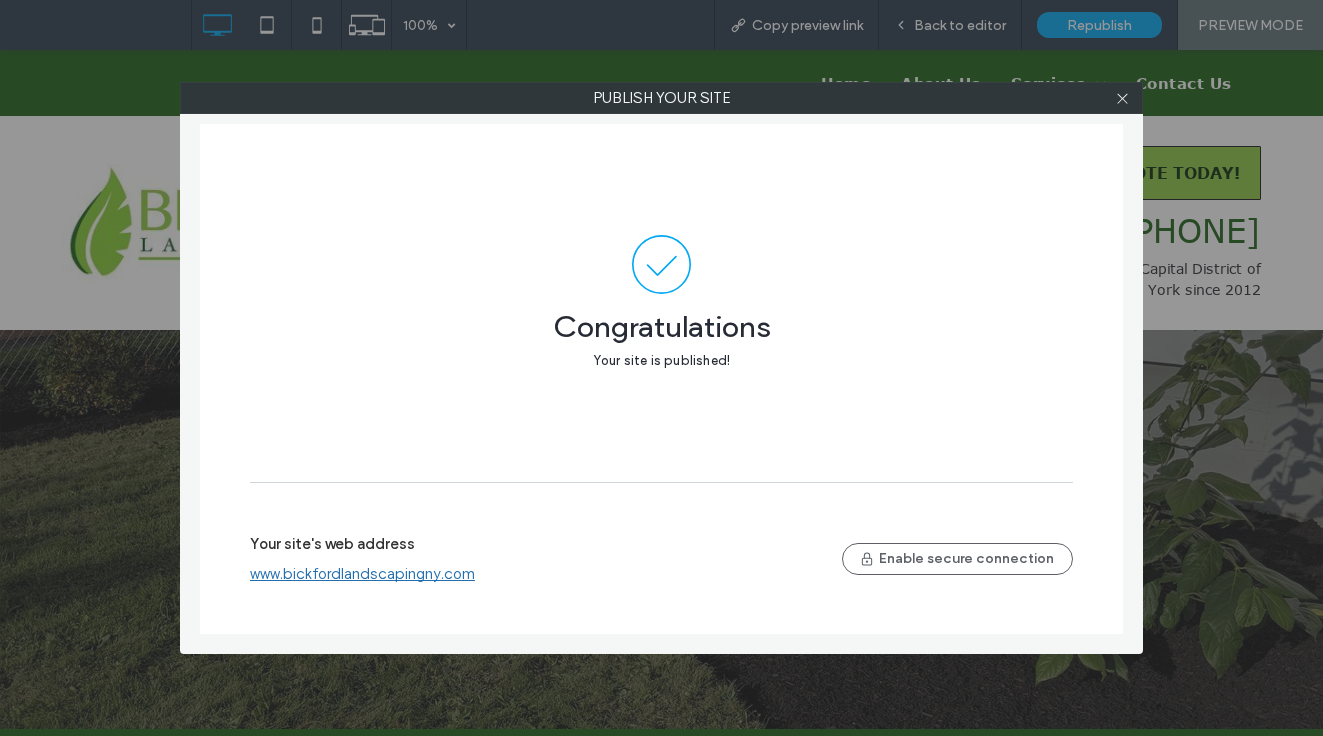 click on "Congratulations Your site is published! Your site's web address www.bickfordlandscapingny.com Enable secure connection" at bounding box center (661, 379) 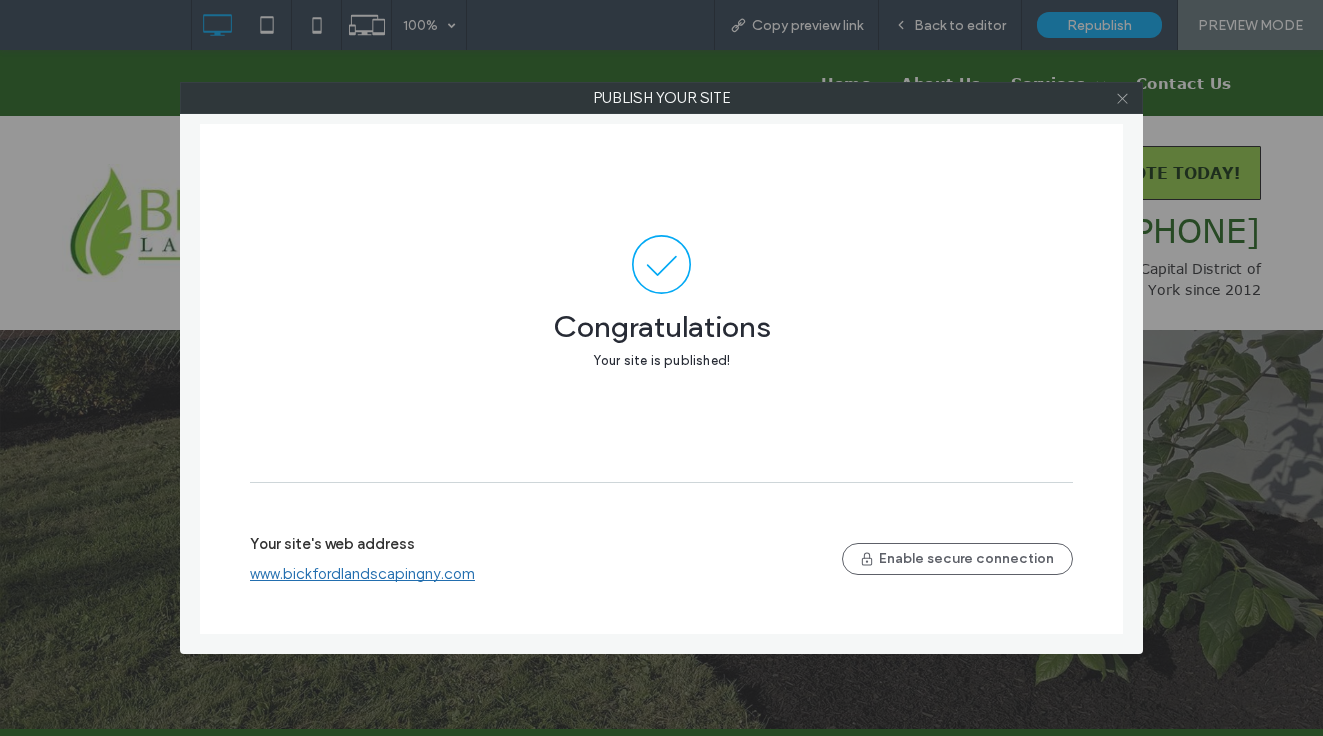 click 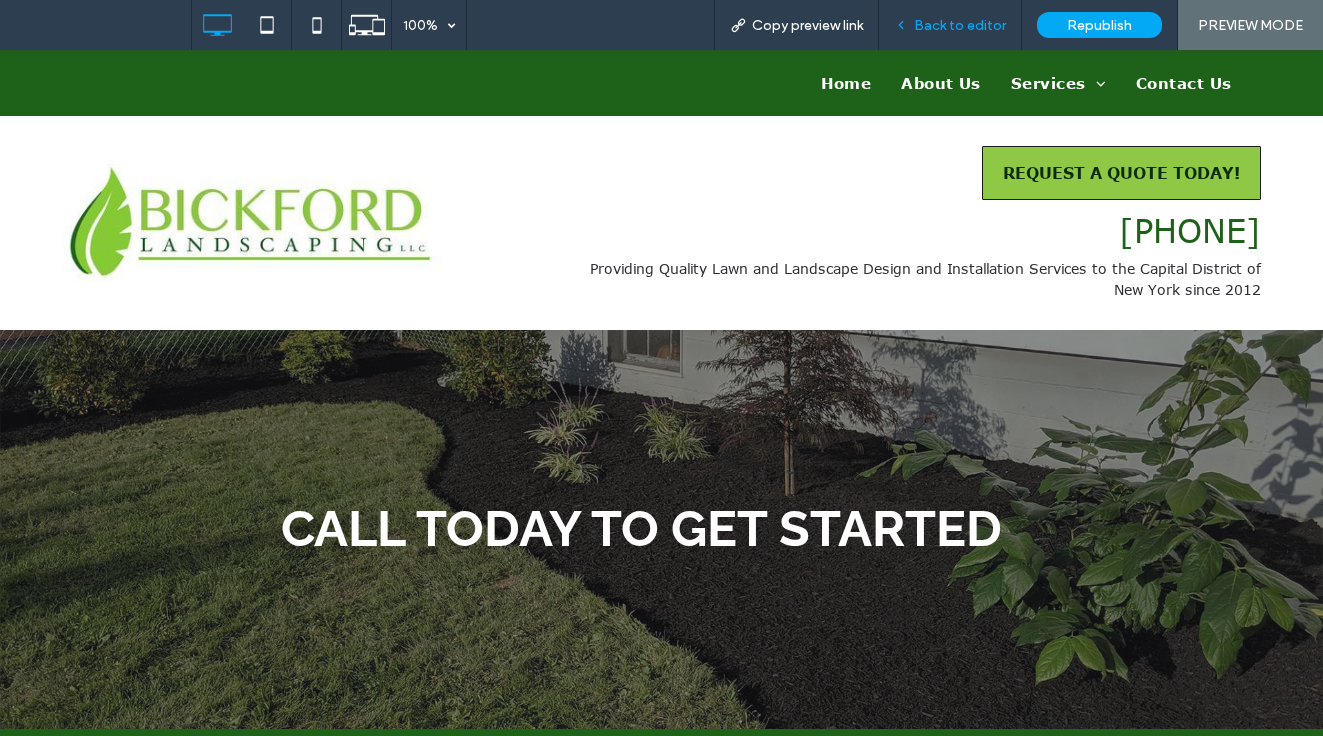 click on "Back to editor" at bounding box center [960, 25] 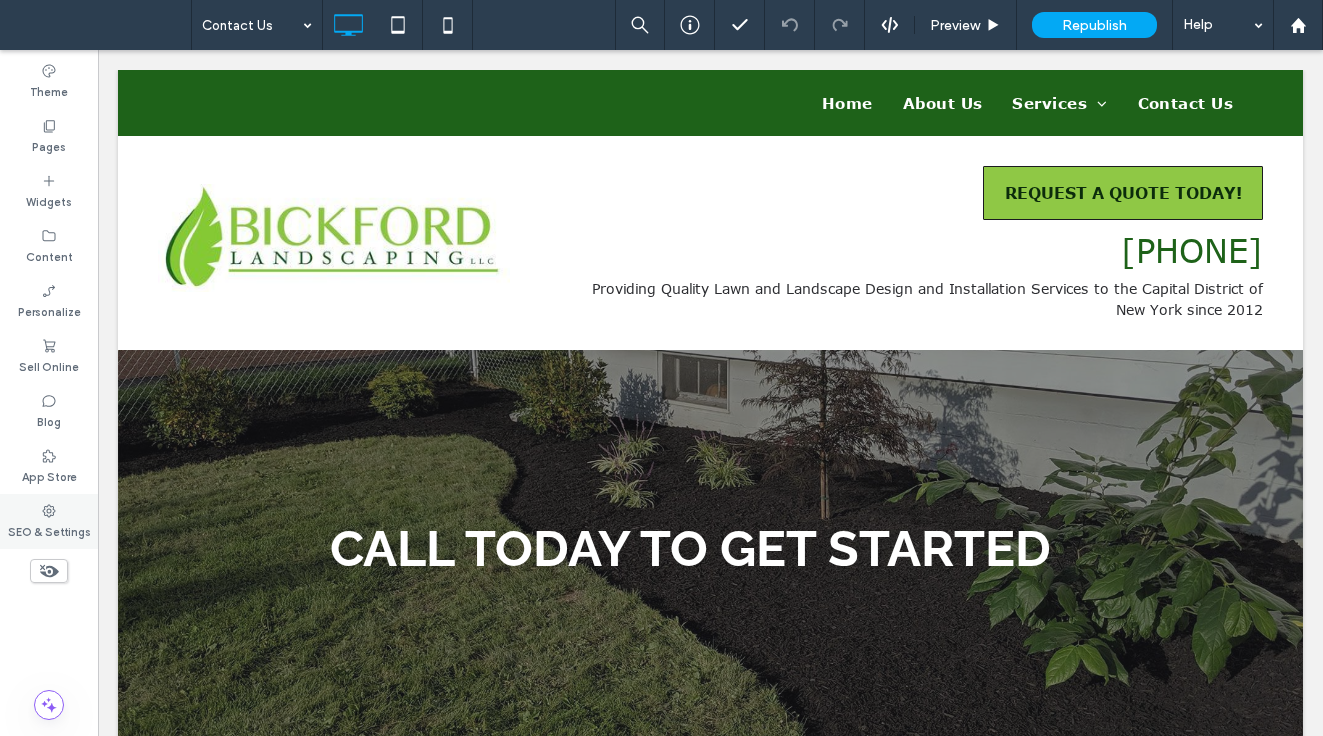 click on "SEO & Settings" at bounding box center [49, 530] 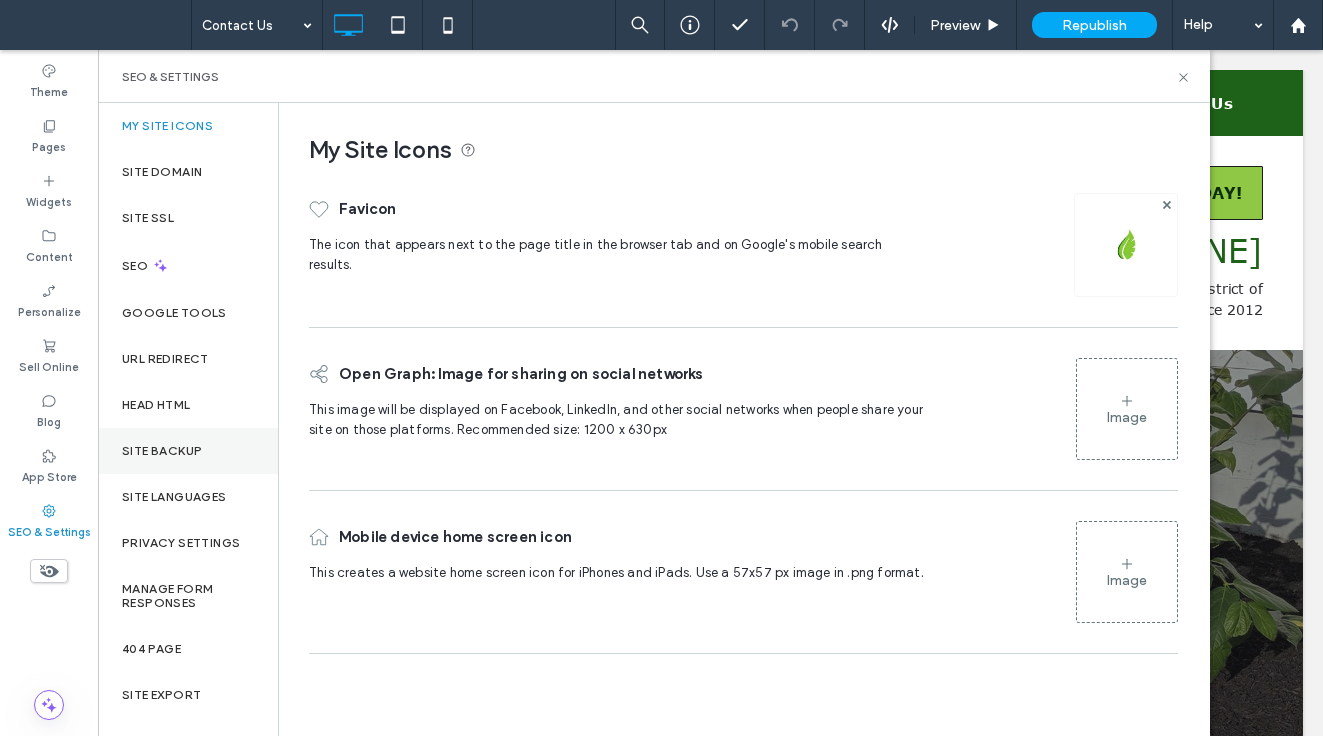 click on "Site Backup" at bounding box center (162, 451) 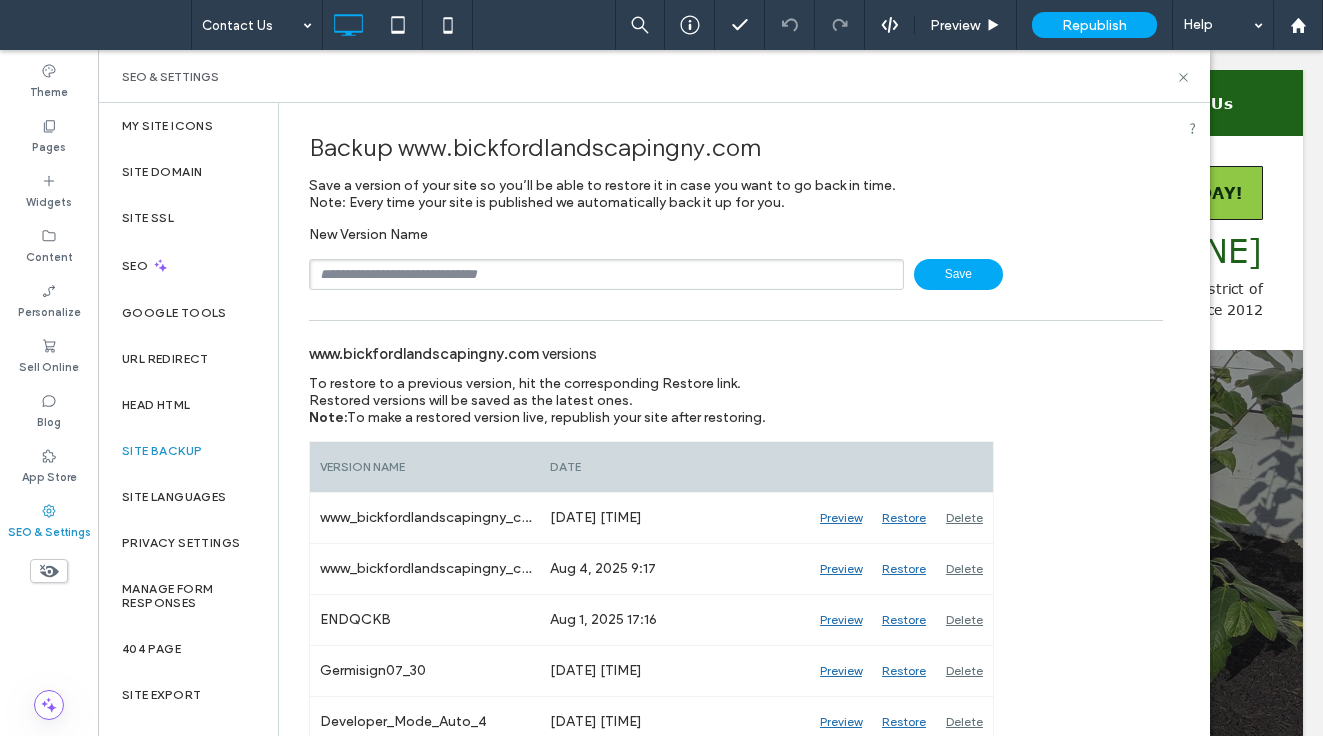 click at bounding box center [606, 274] 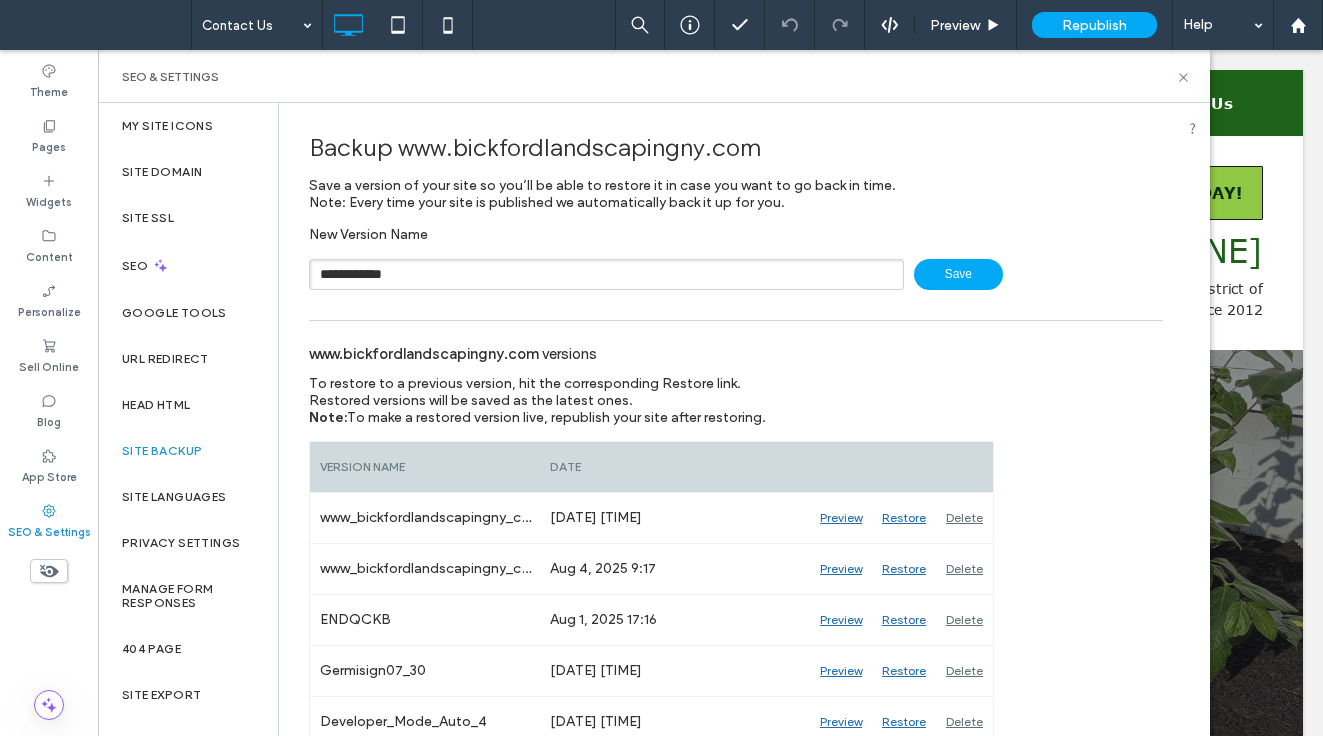 type on "**********" 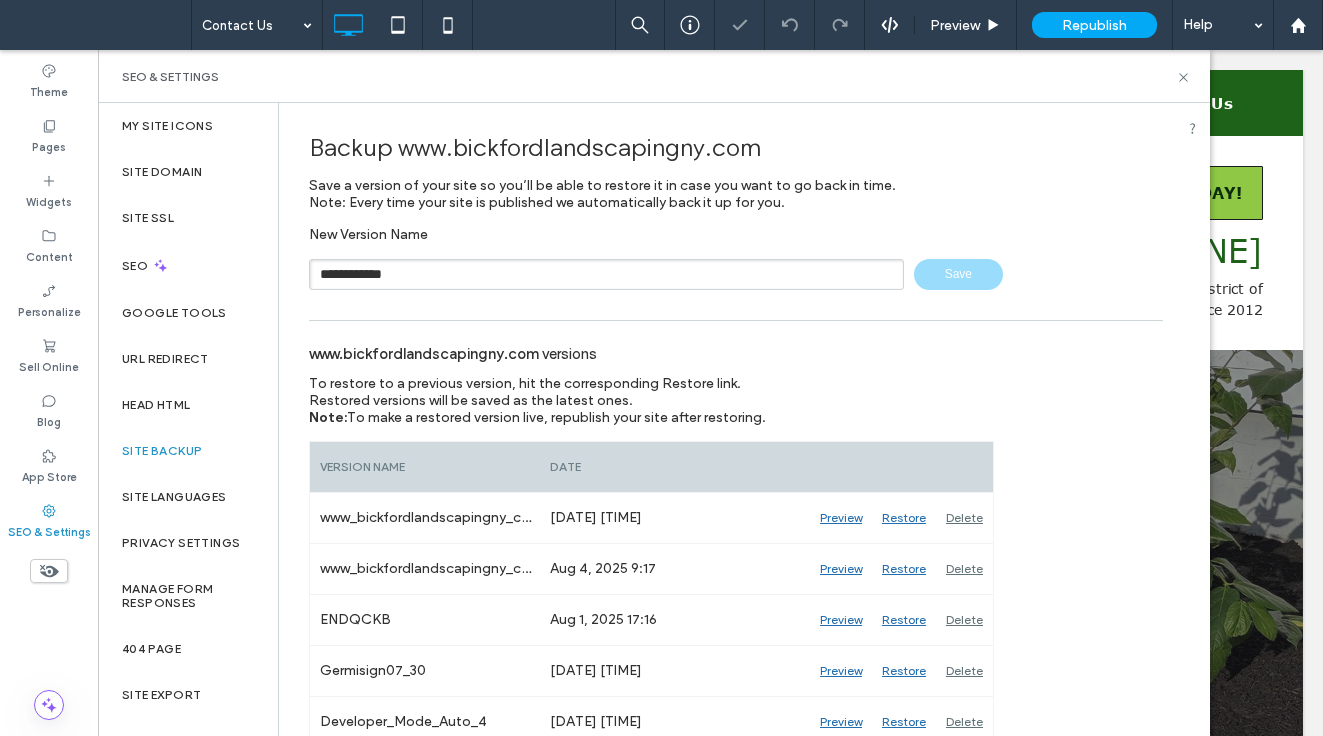 type 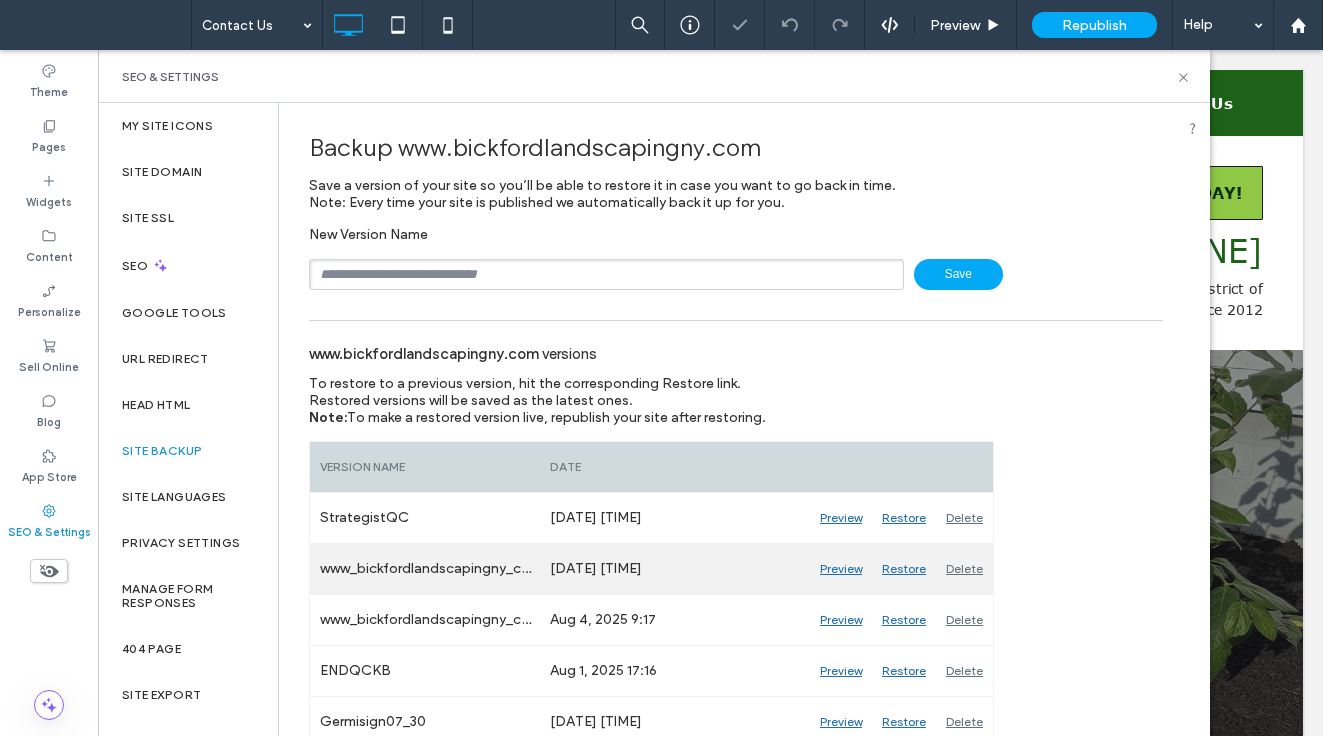 click on "Delete" at bounding box center (964, 569) 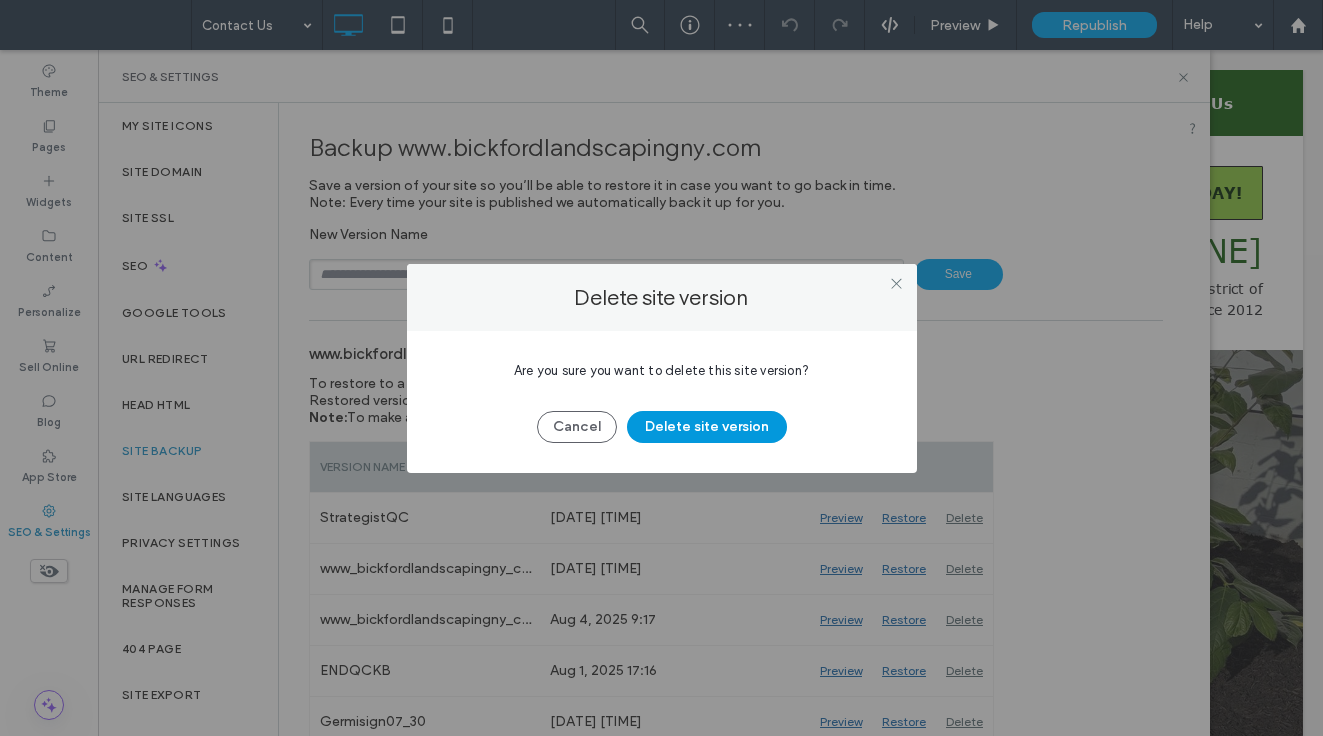 click on "Delete site version" at bounding box center [707, 427] 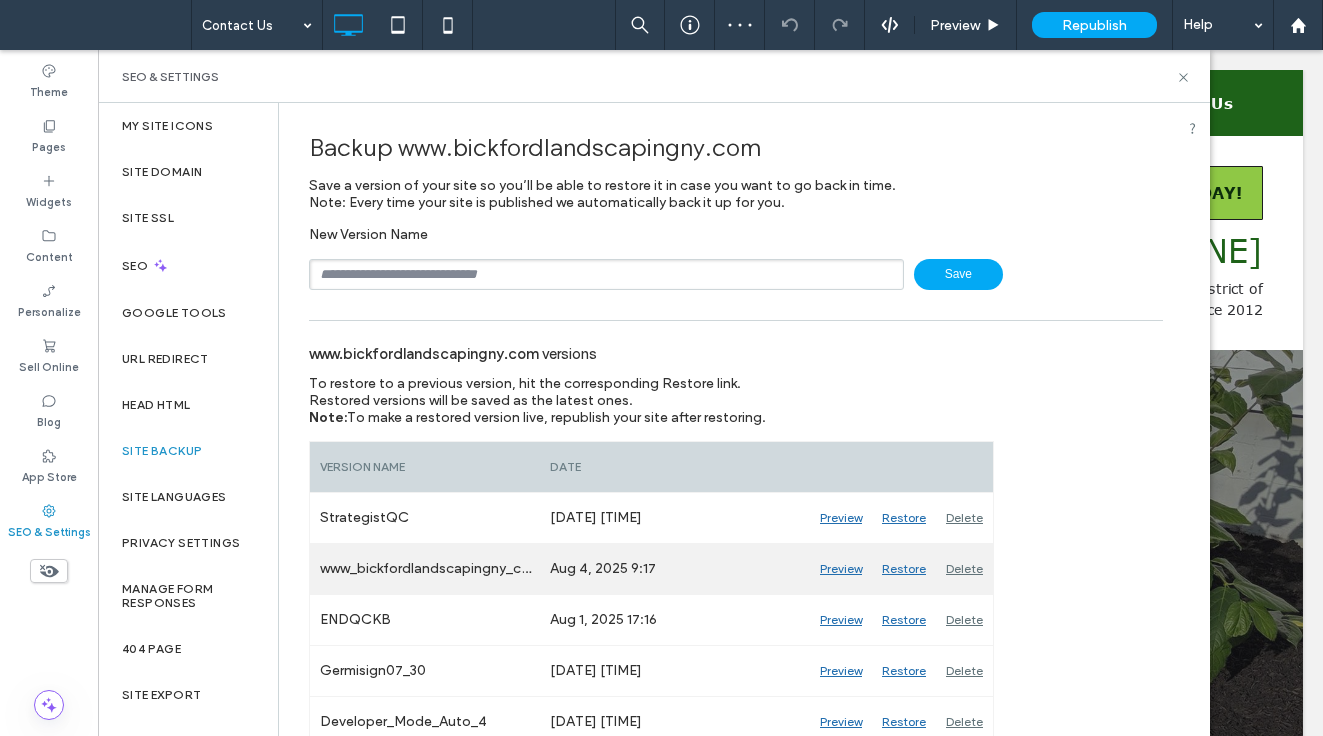 click on "Delete" at bounding box center (964, 569) 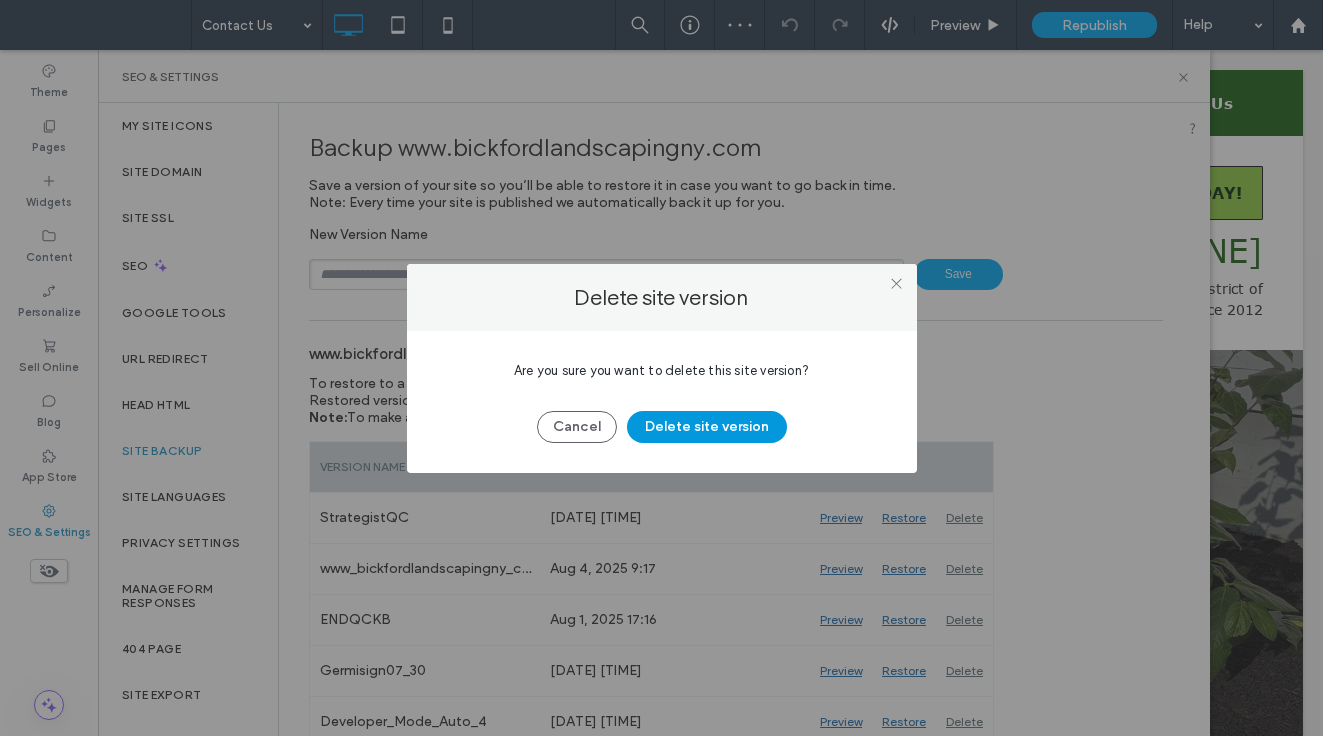 click on "Delete site version" at bounding box center [707, 427] 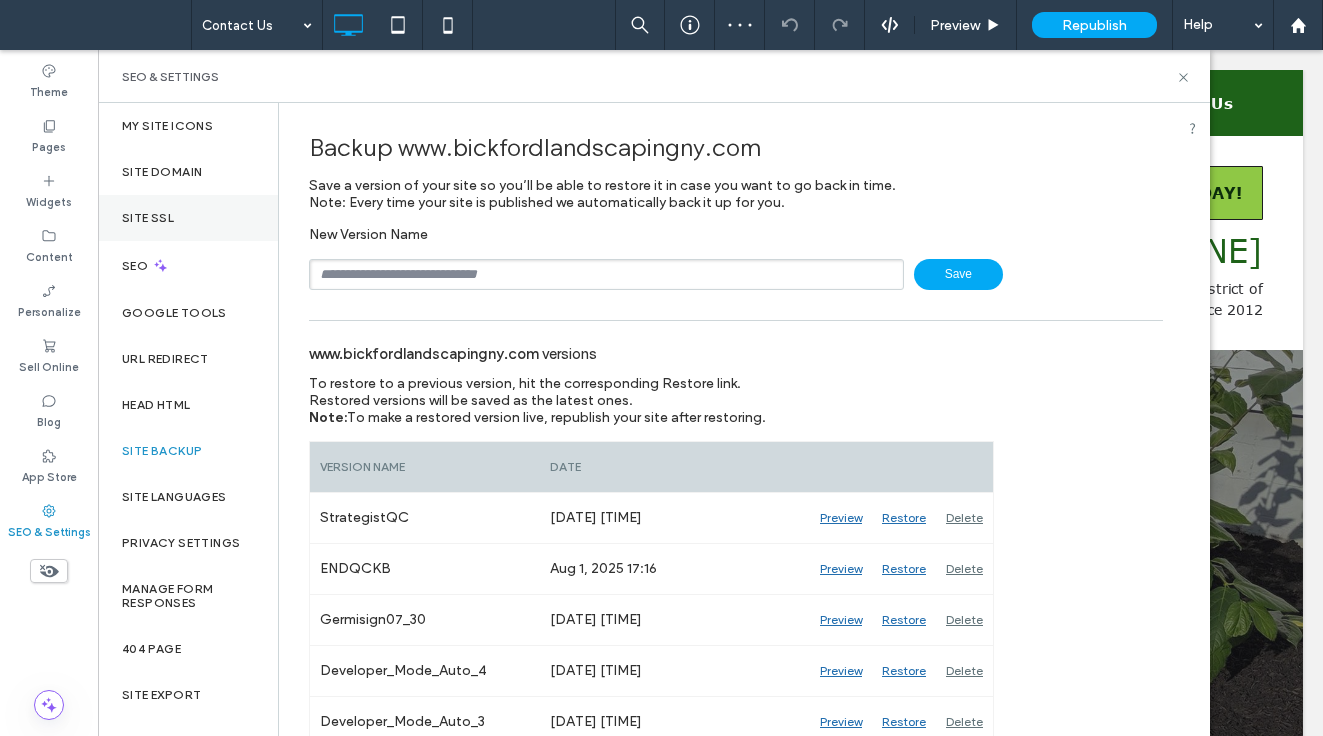 click on "Site SSL" at bounding box center [188, 218] 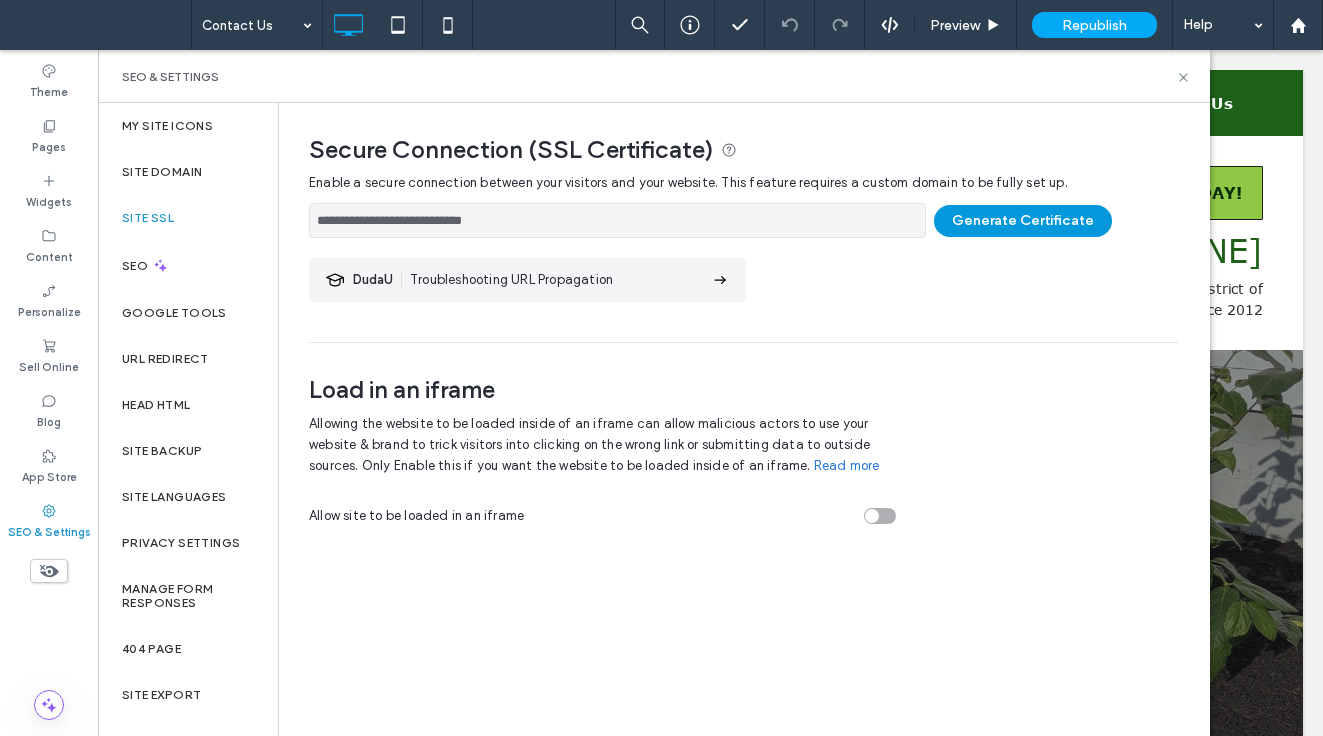 click on "Generate Certificate" at bounding box center (1023, 221) 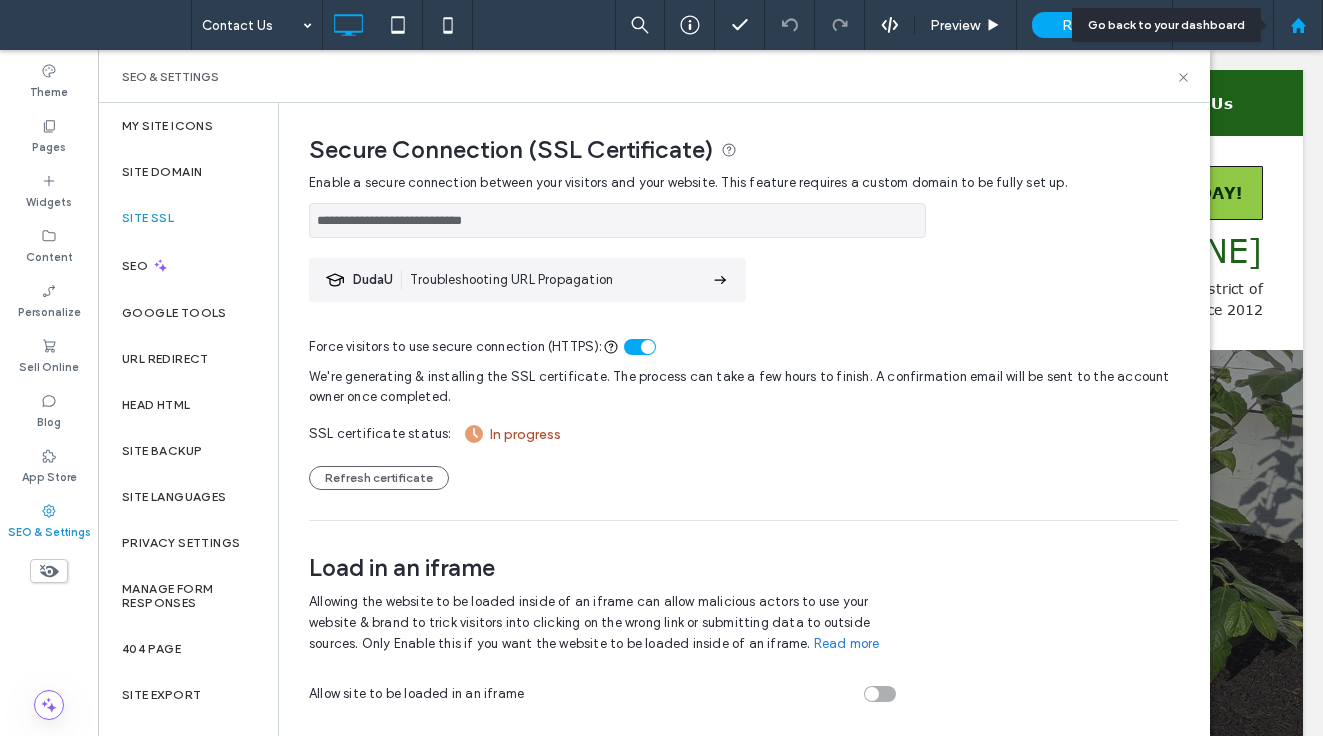 click 